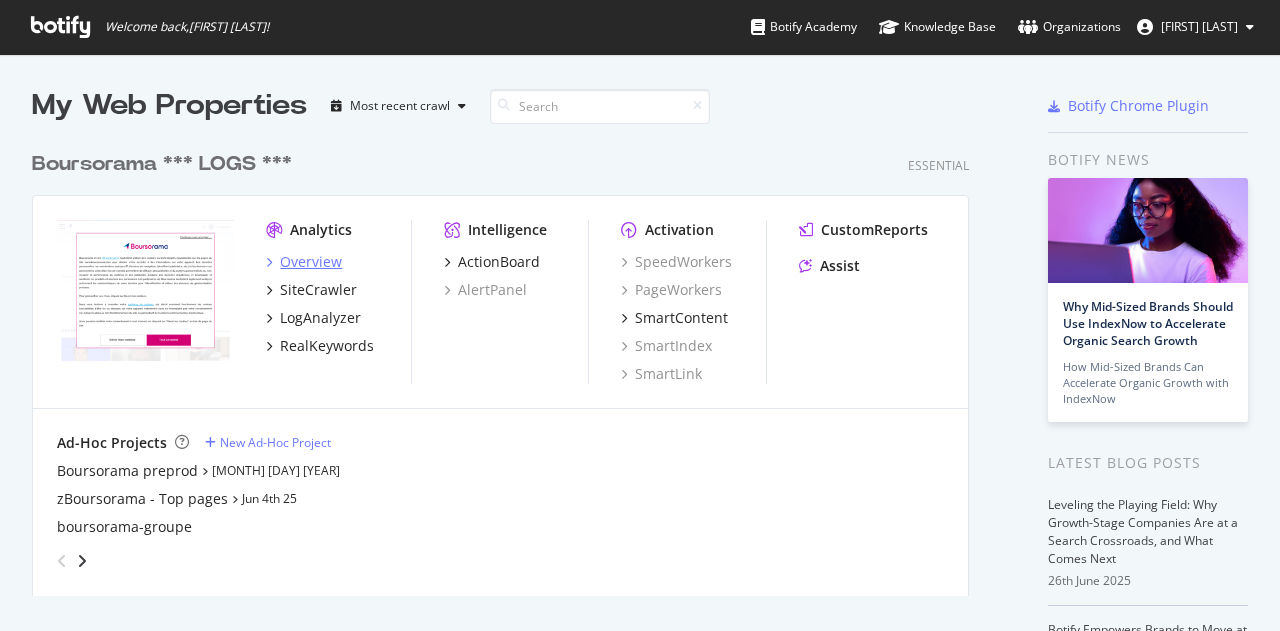 scroll, scrollTop: 0, scrollLeft: 0, axis: both 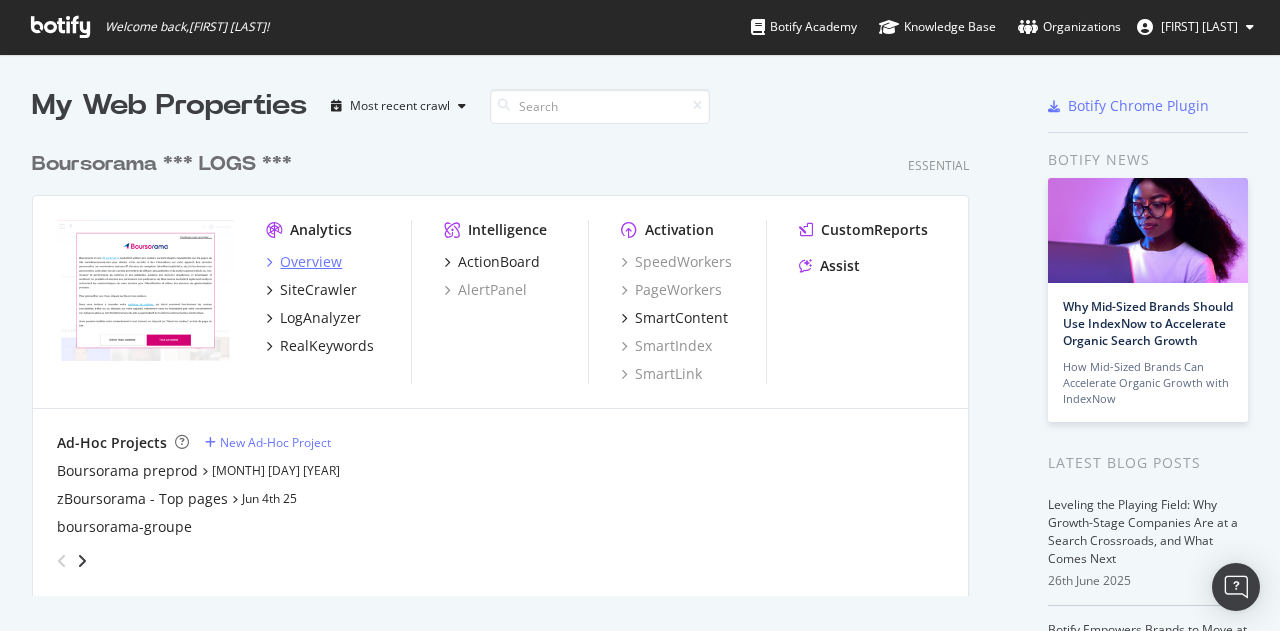 click on "Overview" at bounding box center [311, 262] 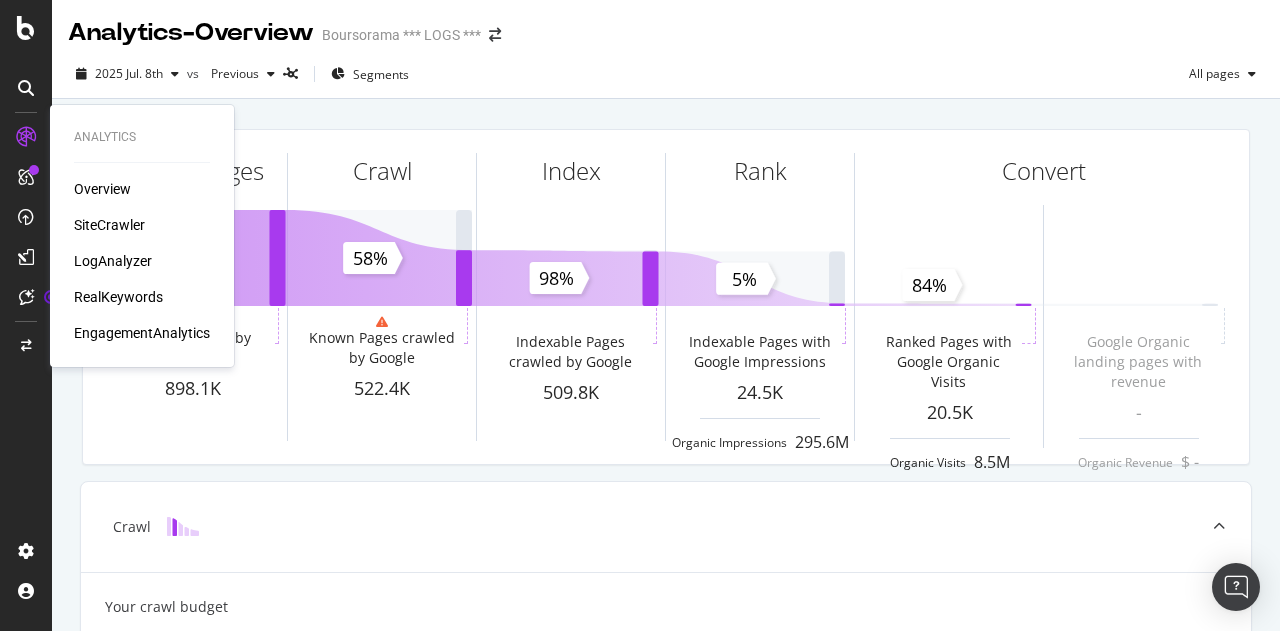 click on "SiteCrawler" at bounding box center (109, 225) 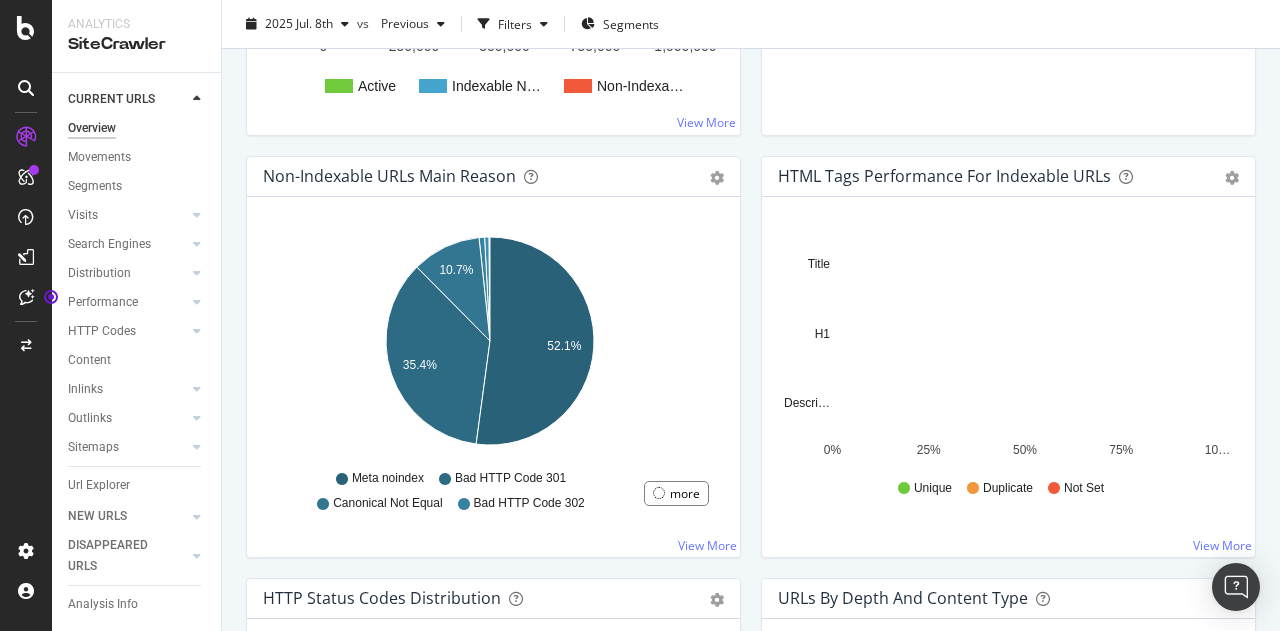 scroll, scrollTop: 566, scrollLeft: 0, axis: vertical 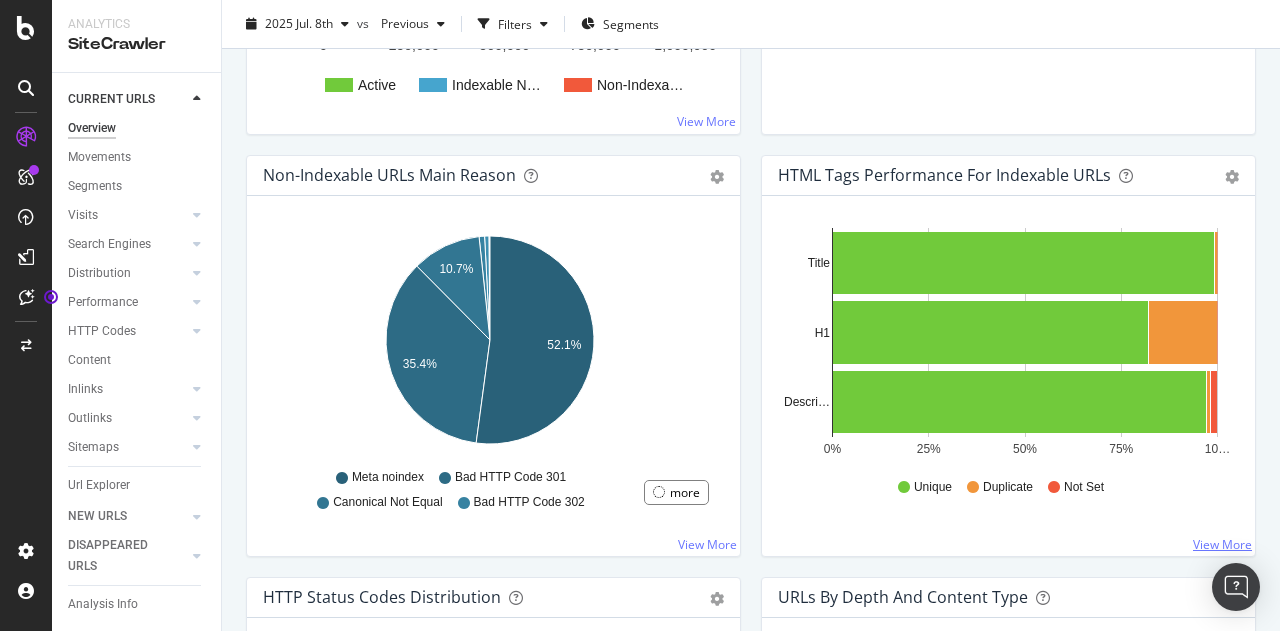 click on "View More" at bounding box center [1222, 544] 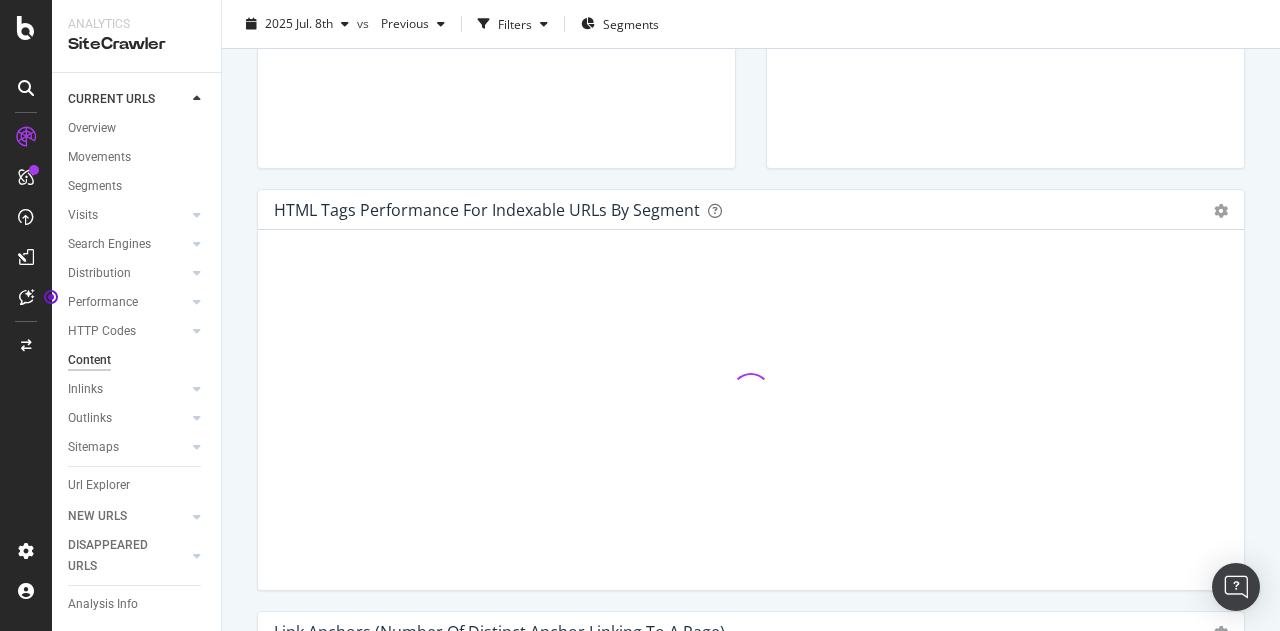 scroll, scrollTop: 0, scrollLeft: 0, axis: both 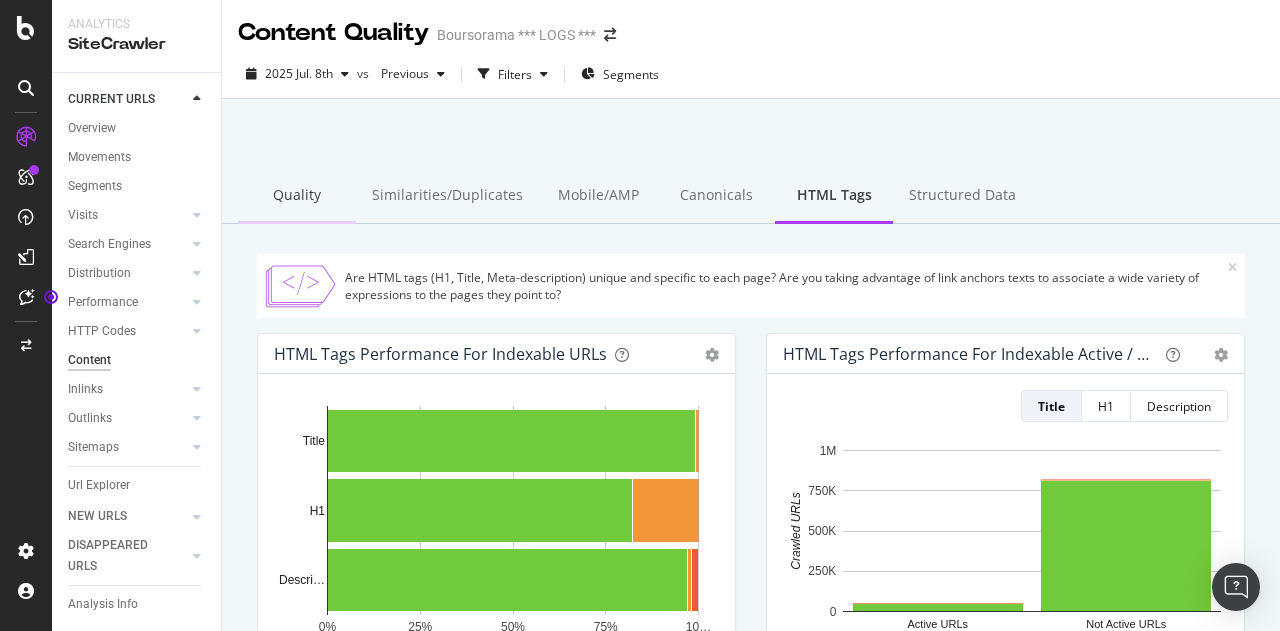 click on "Quality" at bounding box center [297, 196] 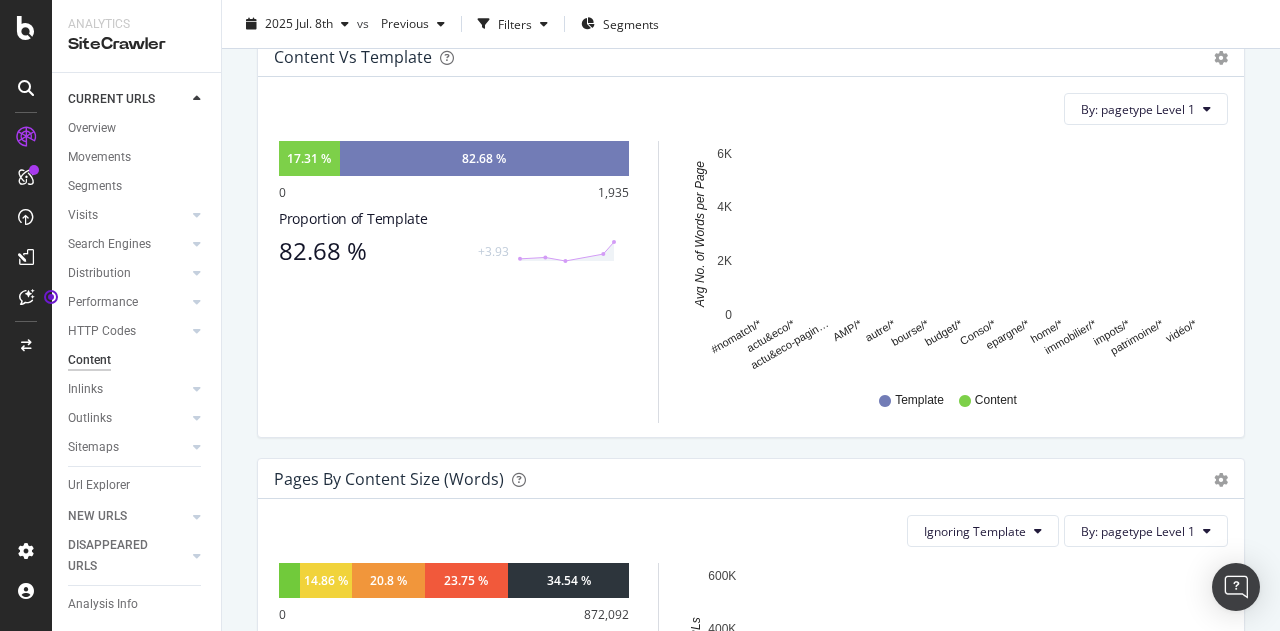 scroll, scrollTop: 0, scrollLeft: 0, axis: both 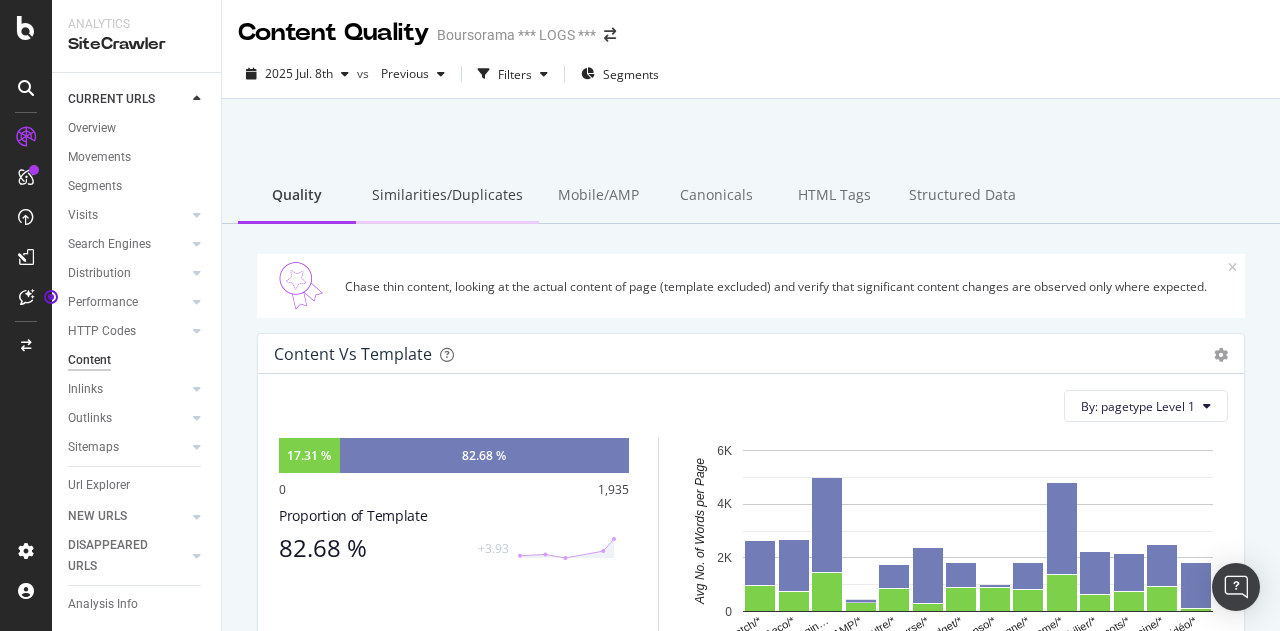 click on "Similarities/Duplicates" at bounding box center [447, 196] 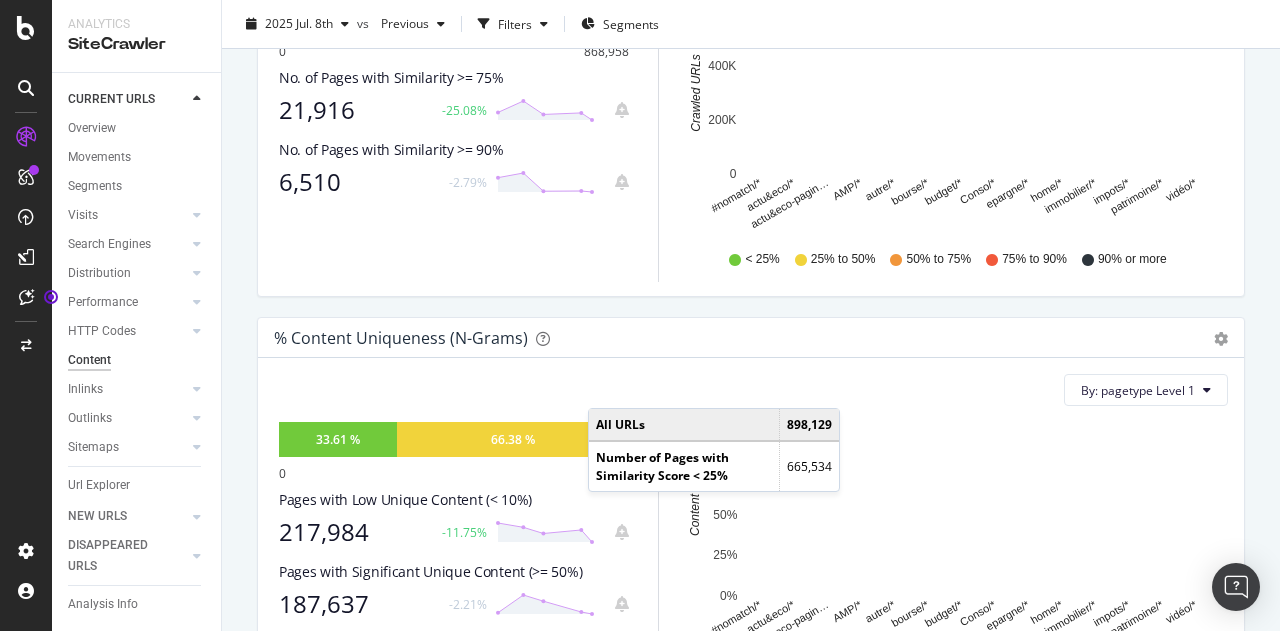 scroll, scrollTop: 0, scrollLeft: 0, axis: both 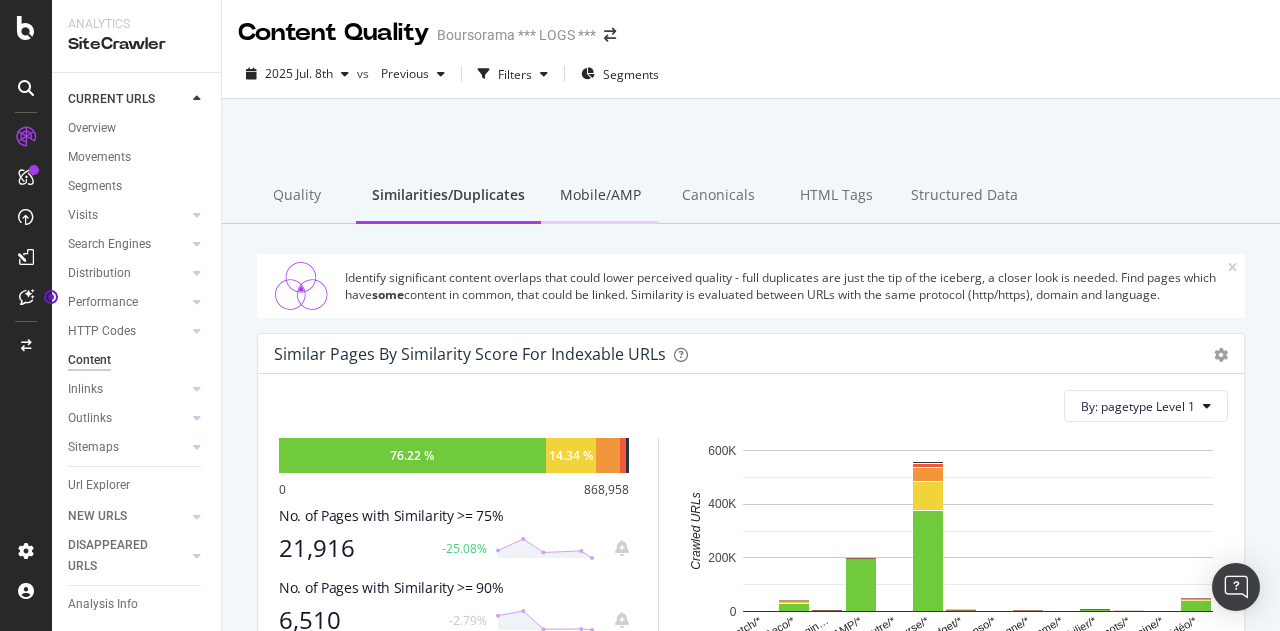 click on "Mobile/AMP" at bounding box center (600, 196) 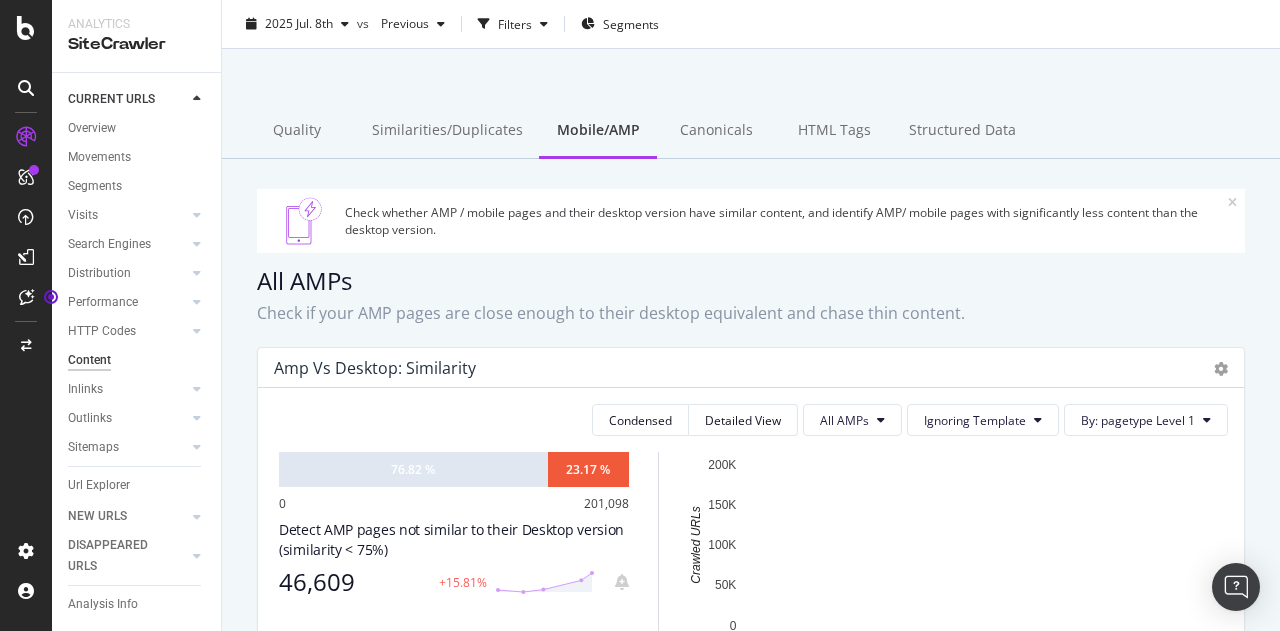 scroll, scrollTop: 0, scrollLeft: 0, axis: both 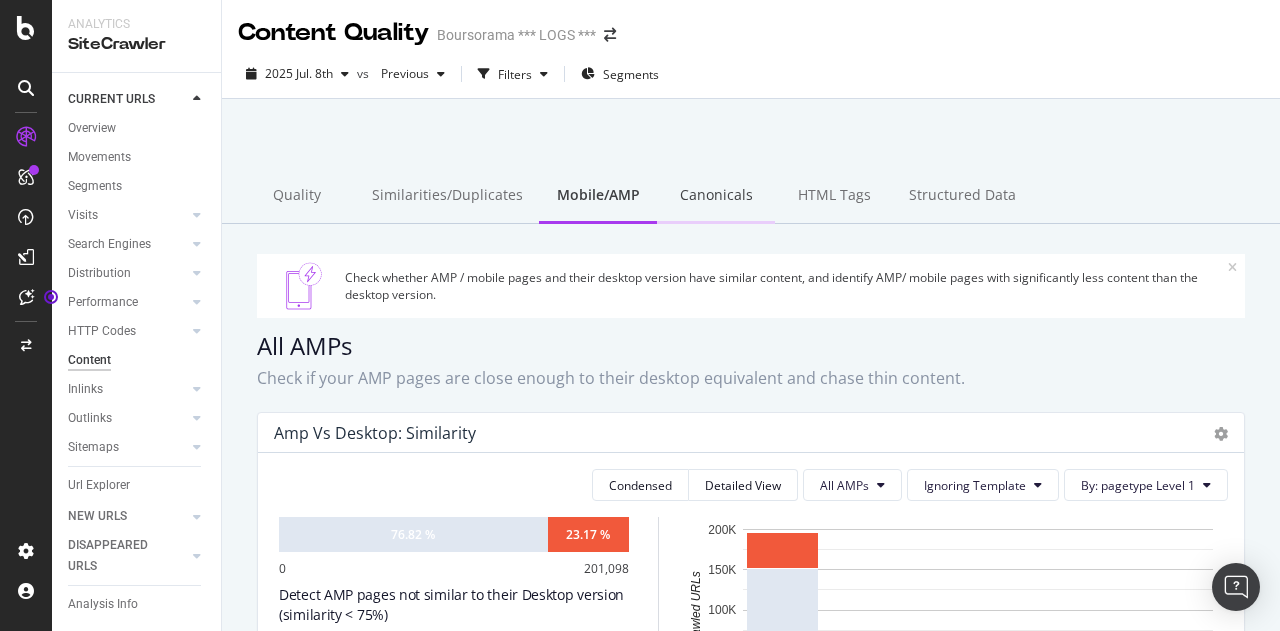click on "Canonicals" at bounding box center (716, 196) 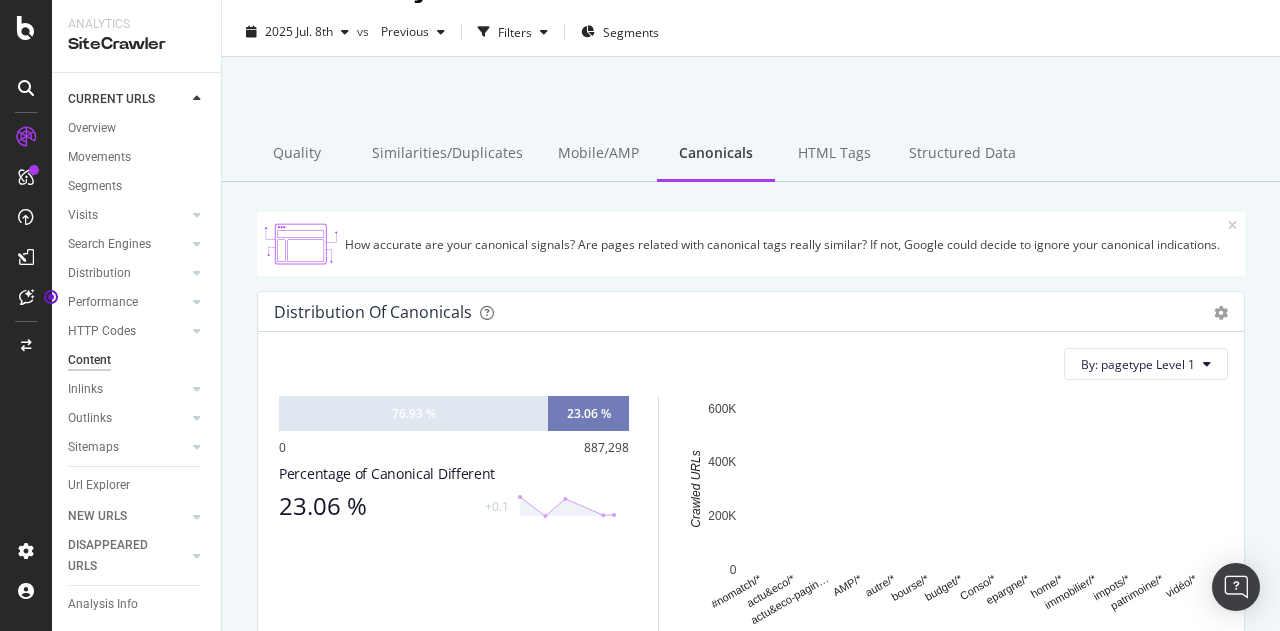 scroll, scrollTop: 0, scrollLeft: 0, axis: both 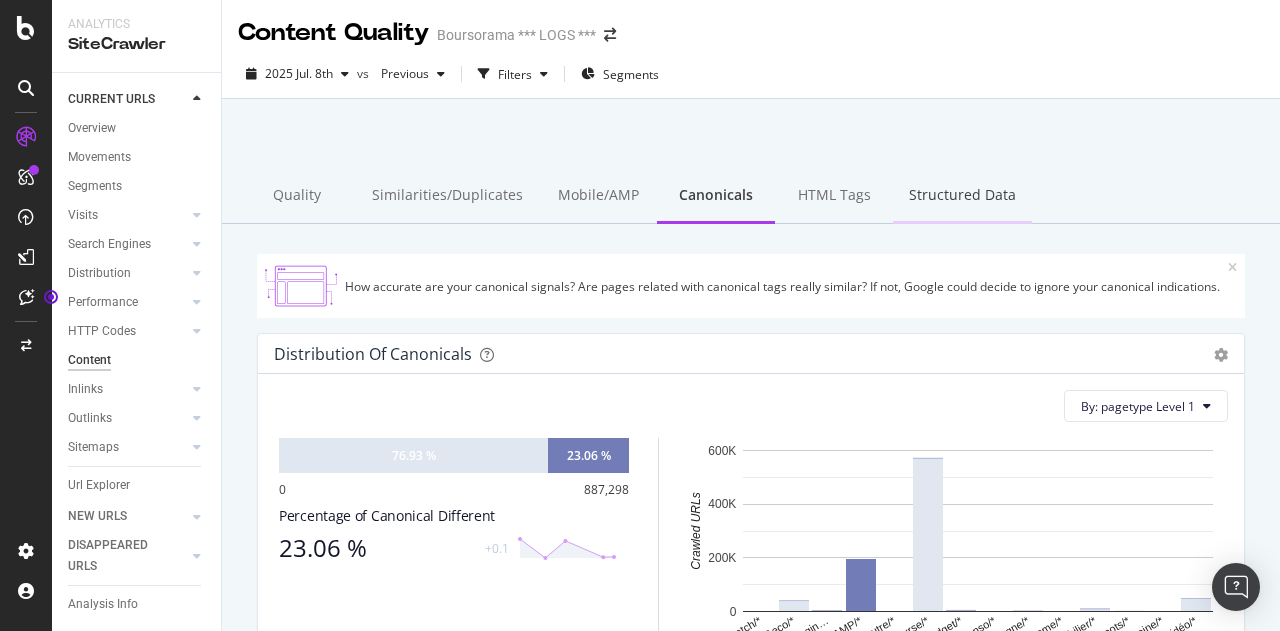 click on "Structured Data" at bounding box center (962, 196) 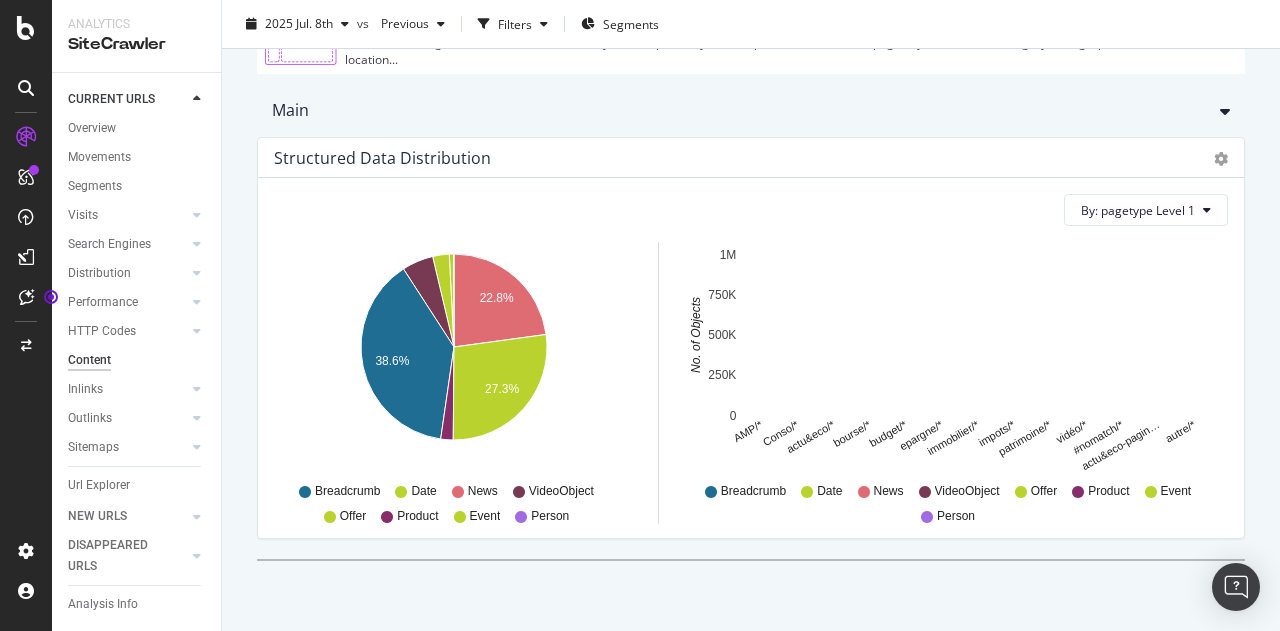 scroll, scrollTop: 0, scrollLeft: 0, axis: both 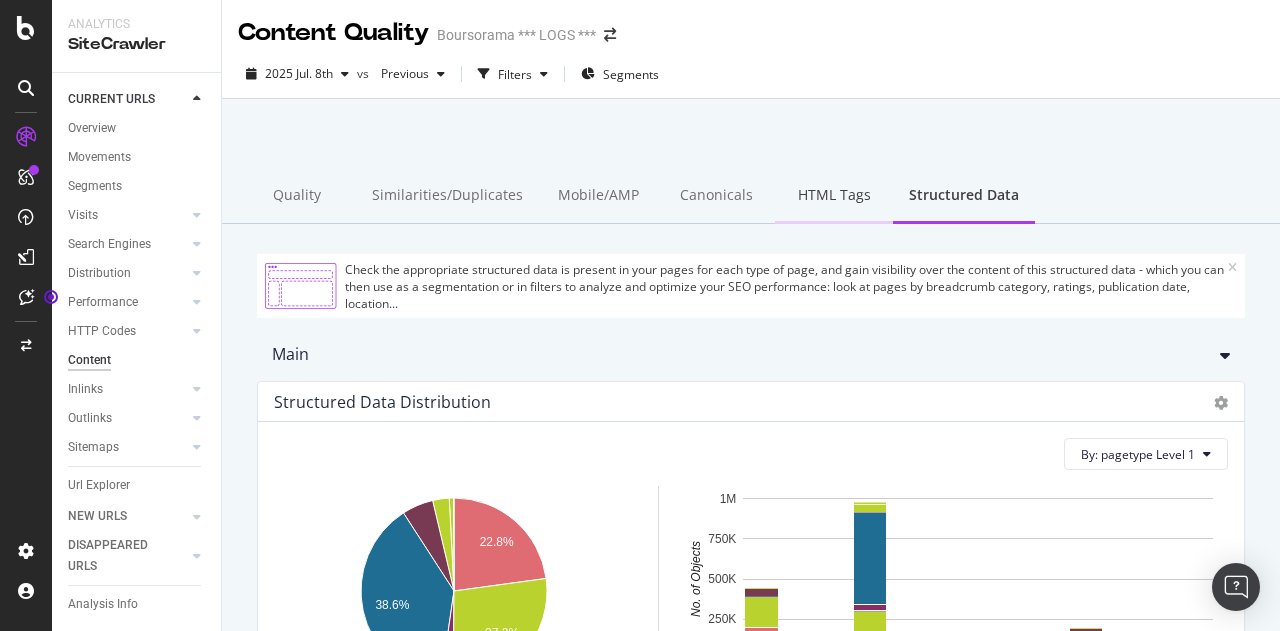 click on "HTML Tags" at bounding box center [834, 196] 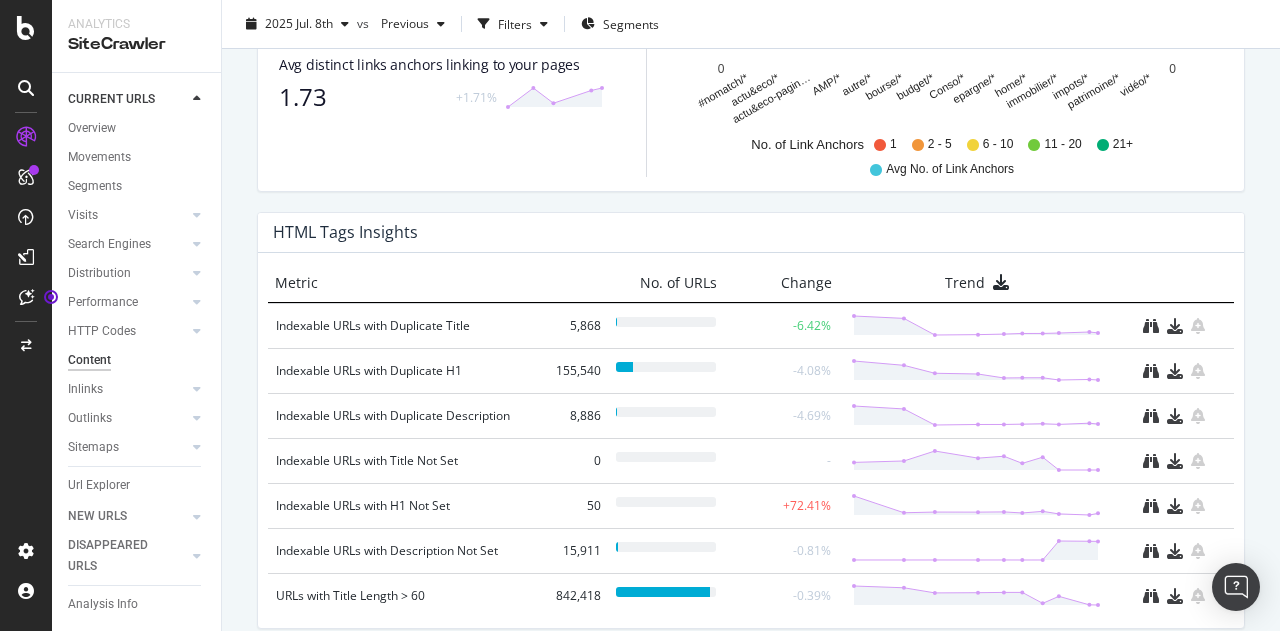 scroll, scrollTop: 1433, scrollLeft: 0, axis: vertical 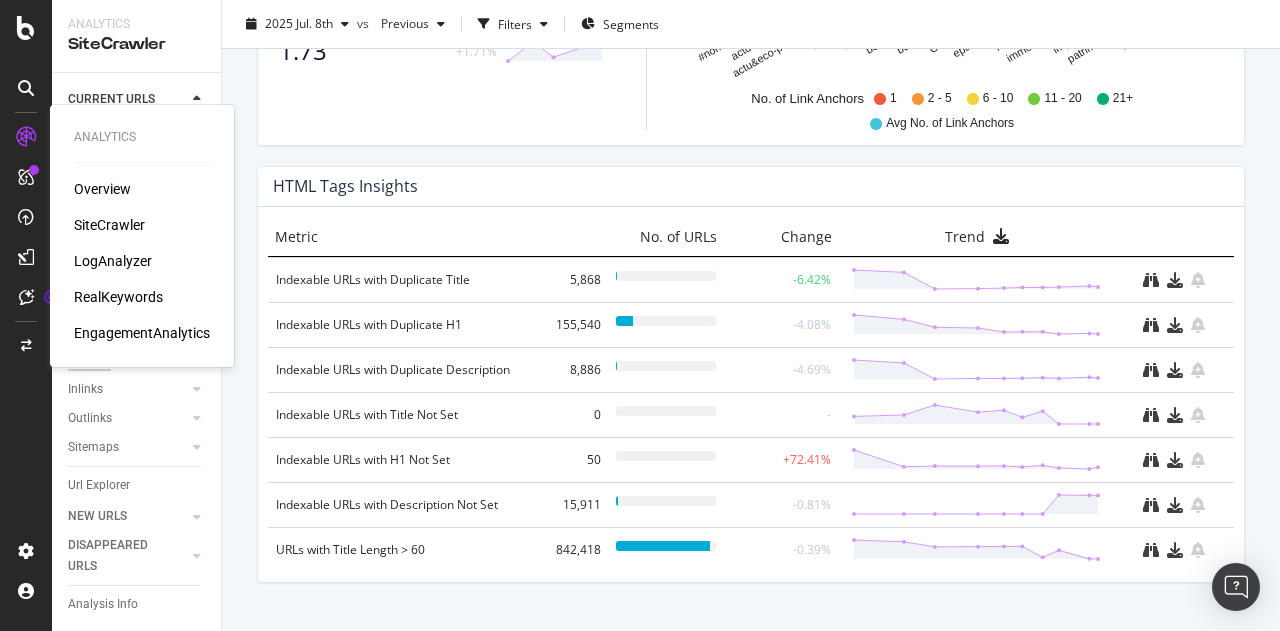 click on "Overview" at bounding box center [102, 189] 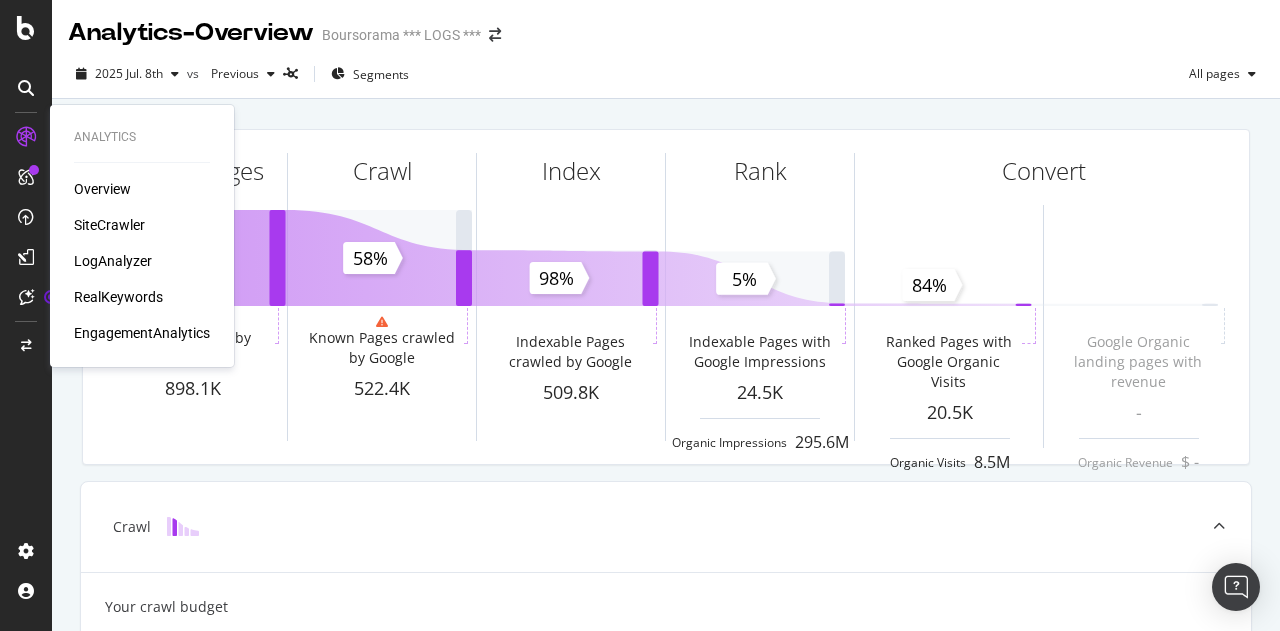click on "Overview SiteCrawler LogAnalyzer RealKeywords EngagementAnalytics" at bounding box center [142, 261] 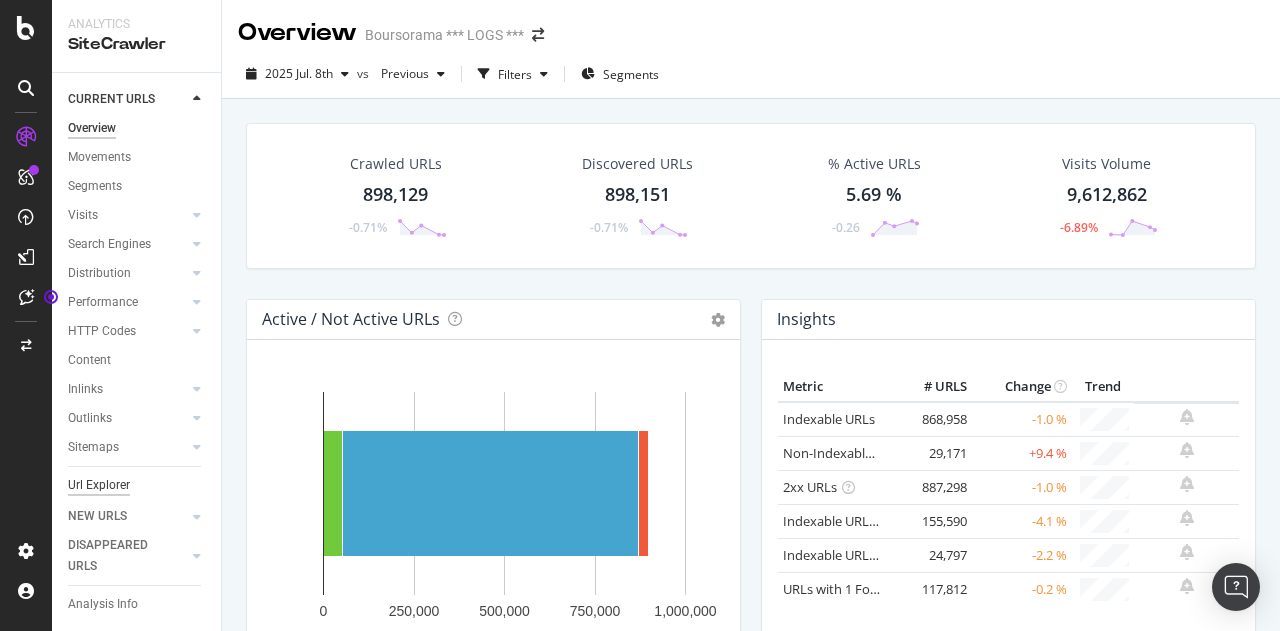 click on "Url Explorer" at bounding box center [99, 485] 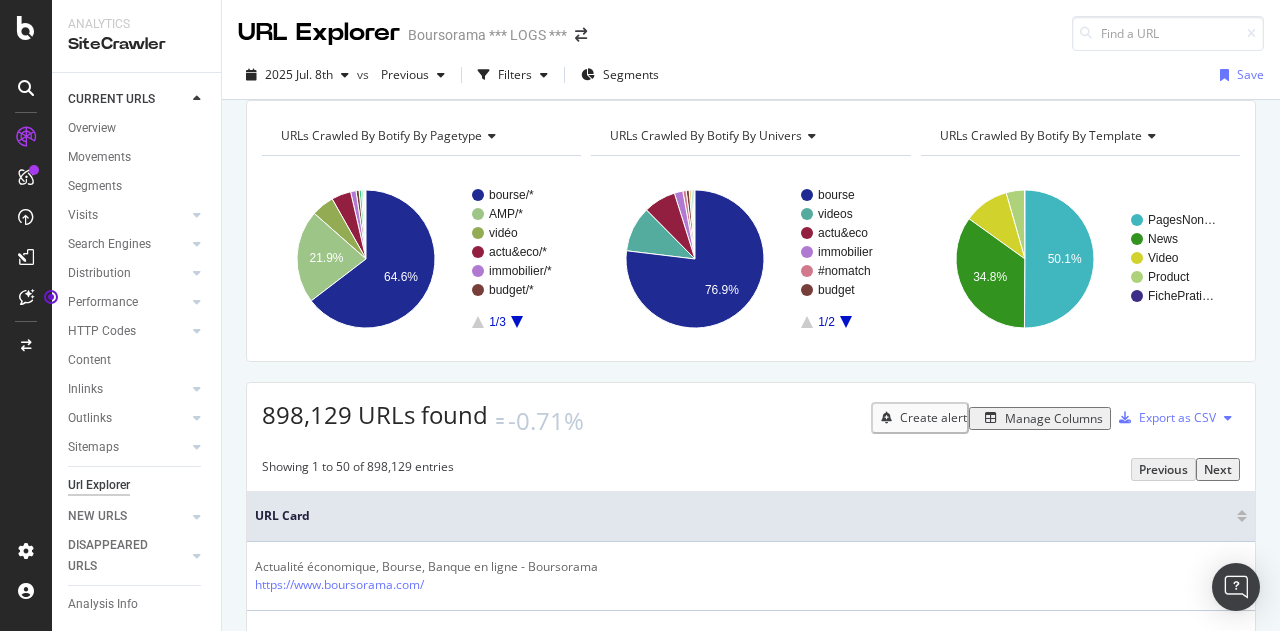 click on "Manage Columns" at bounding box center [1054, 418] 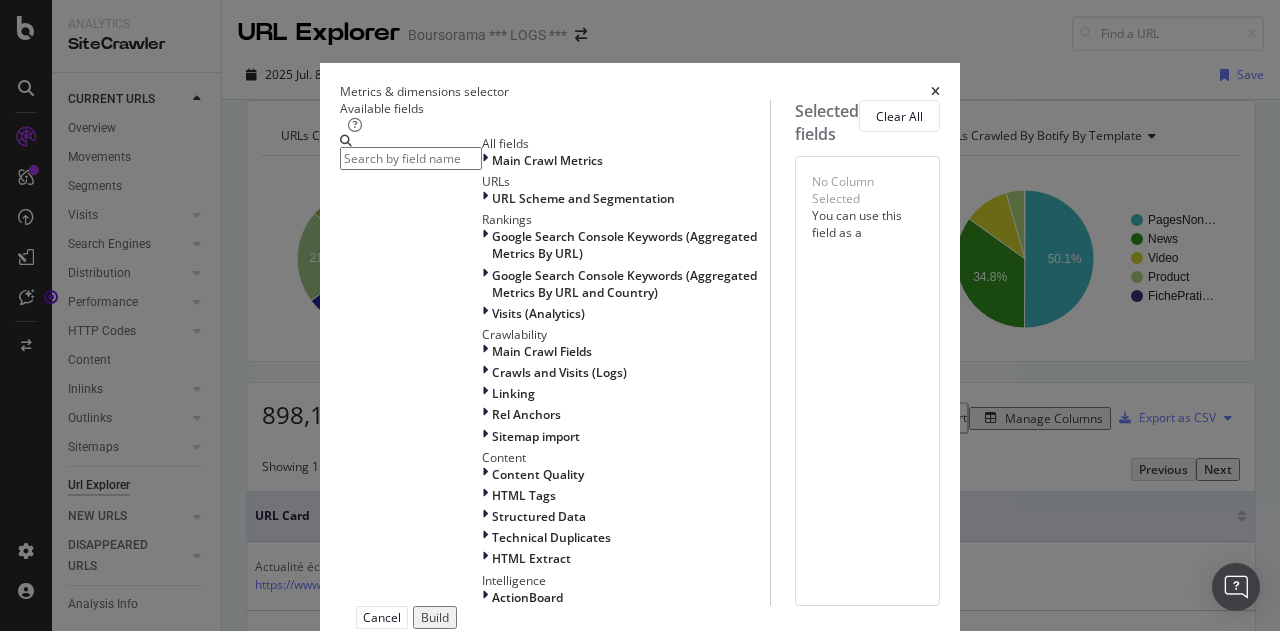 click at bounding box center [411, 158] 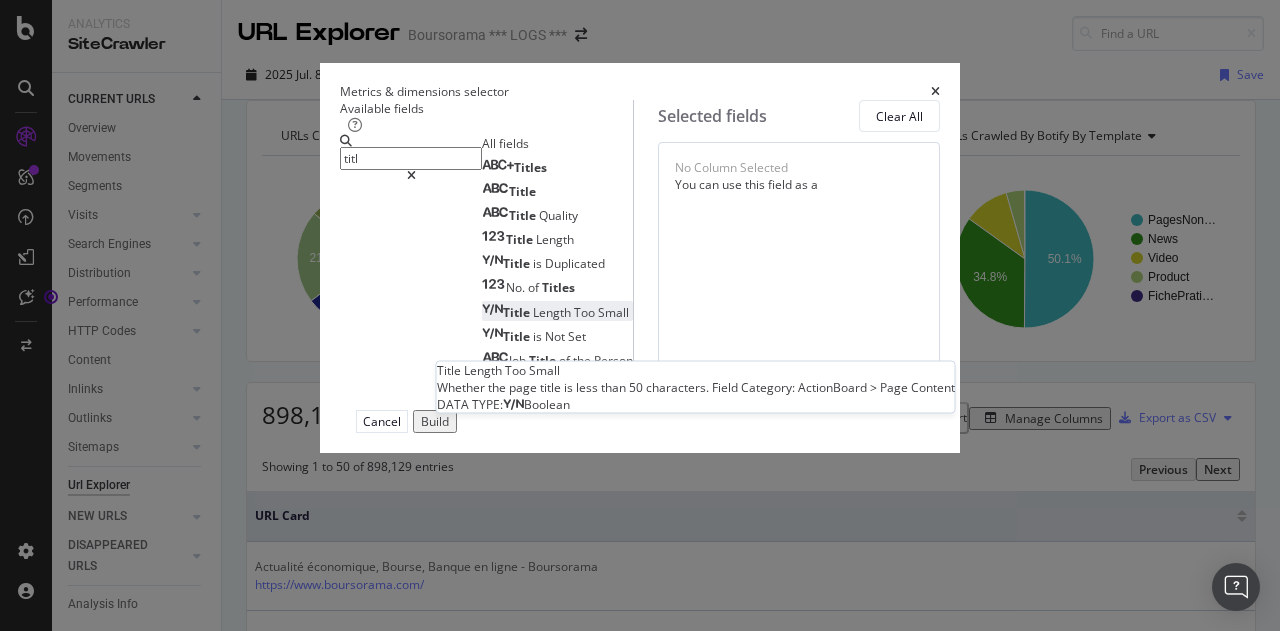 scroll, scrollTop: 23, scrollLeft: 0, axis: vertical 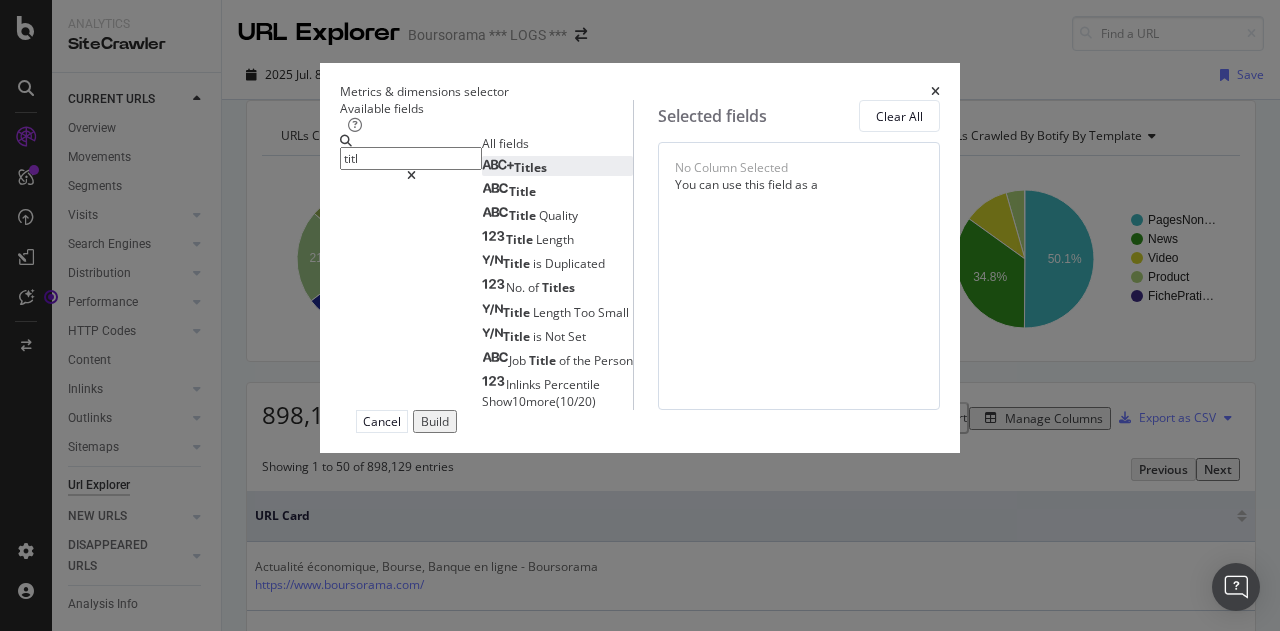 type on "titl" 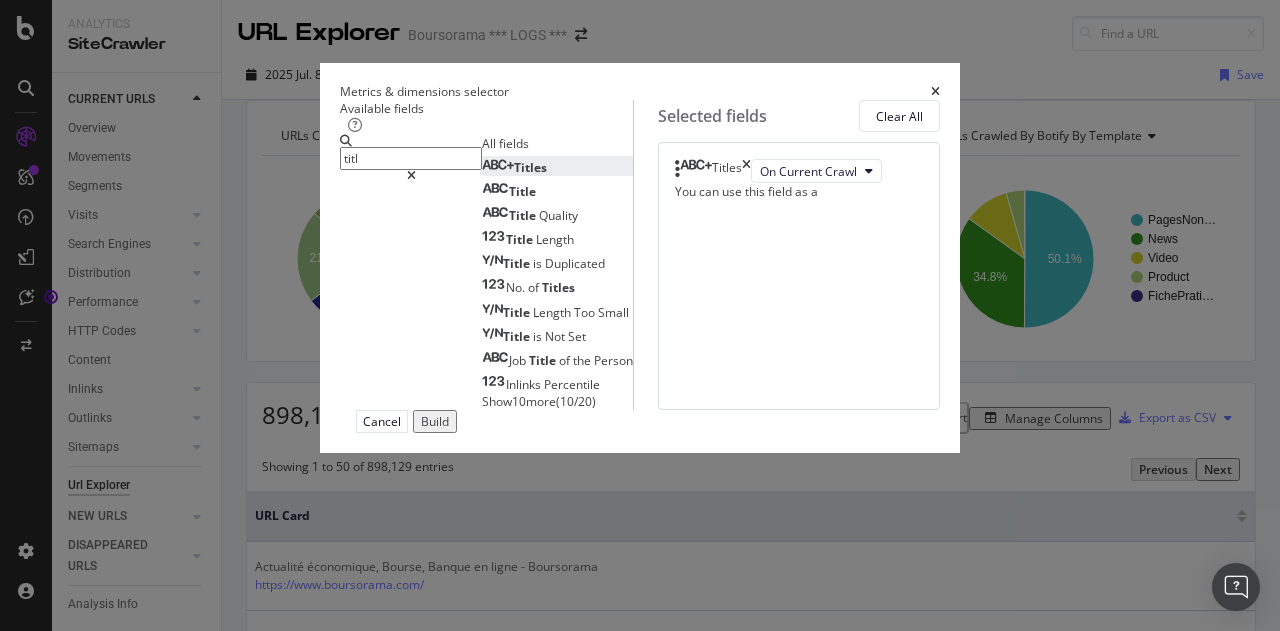 click on "Show  10  more" at bounding box center [519, 401] 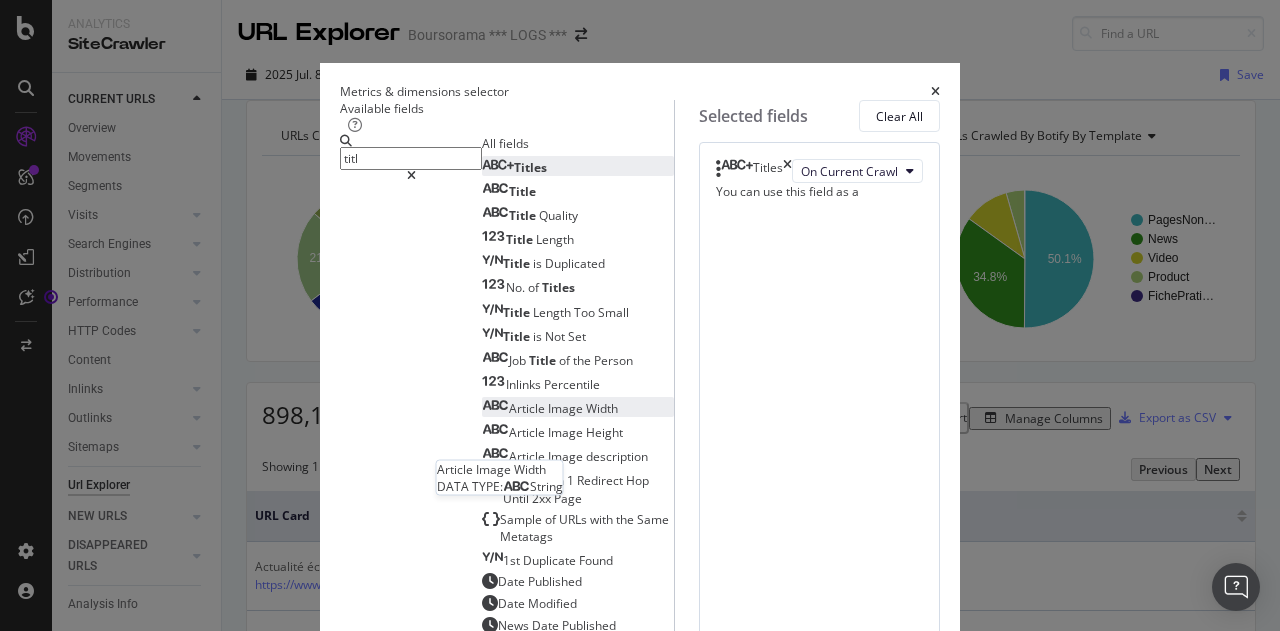 scroll, scrollTop: 0, scrollLeft: 0, axis: both 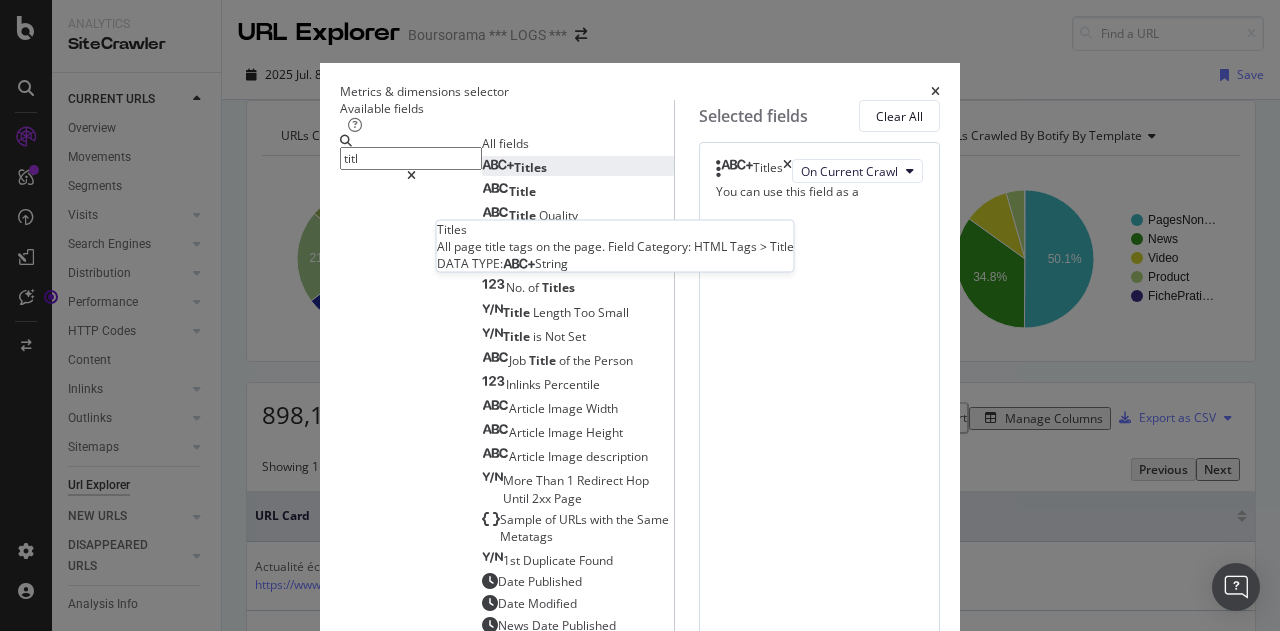 click on "Titles" at bounding box center [514, 167] 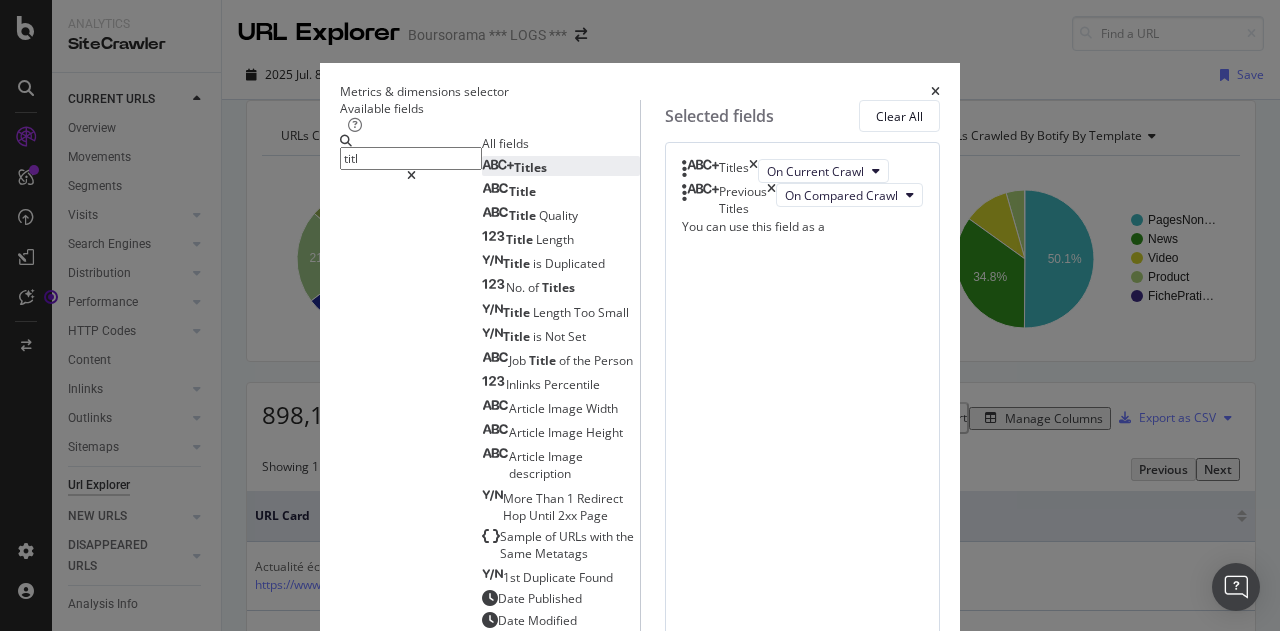 click at bounding box center (771, 200) 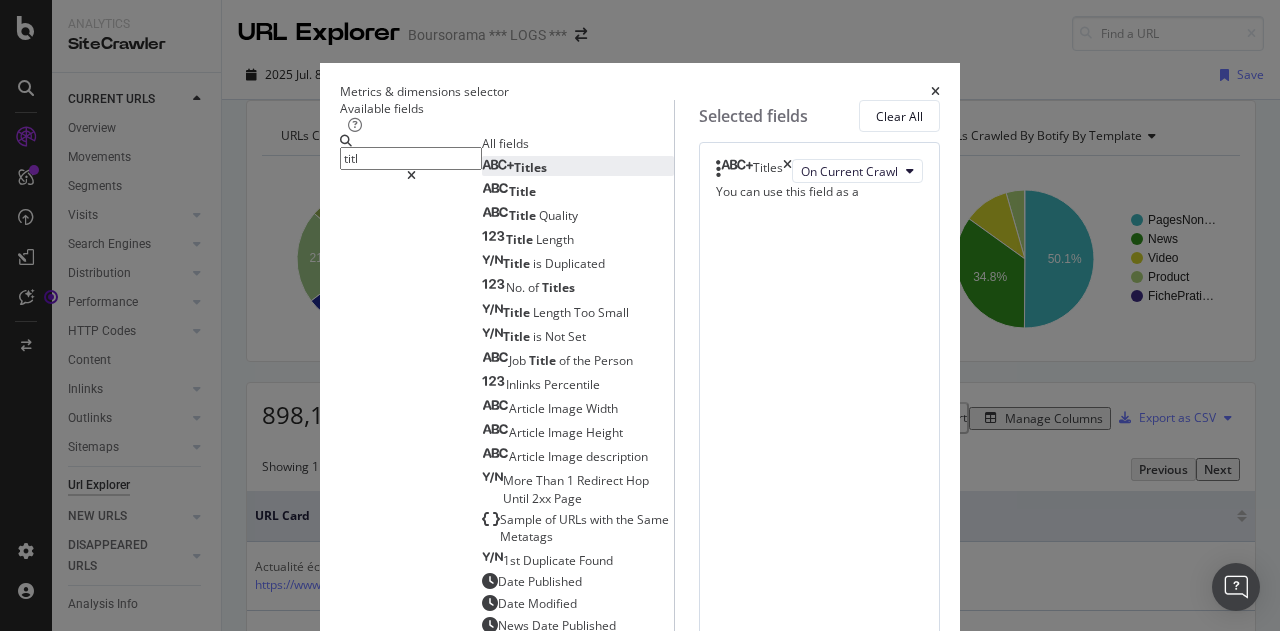 click on "Build" at bounding box center (435, 671) 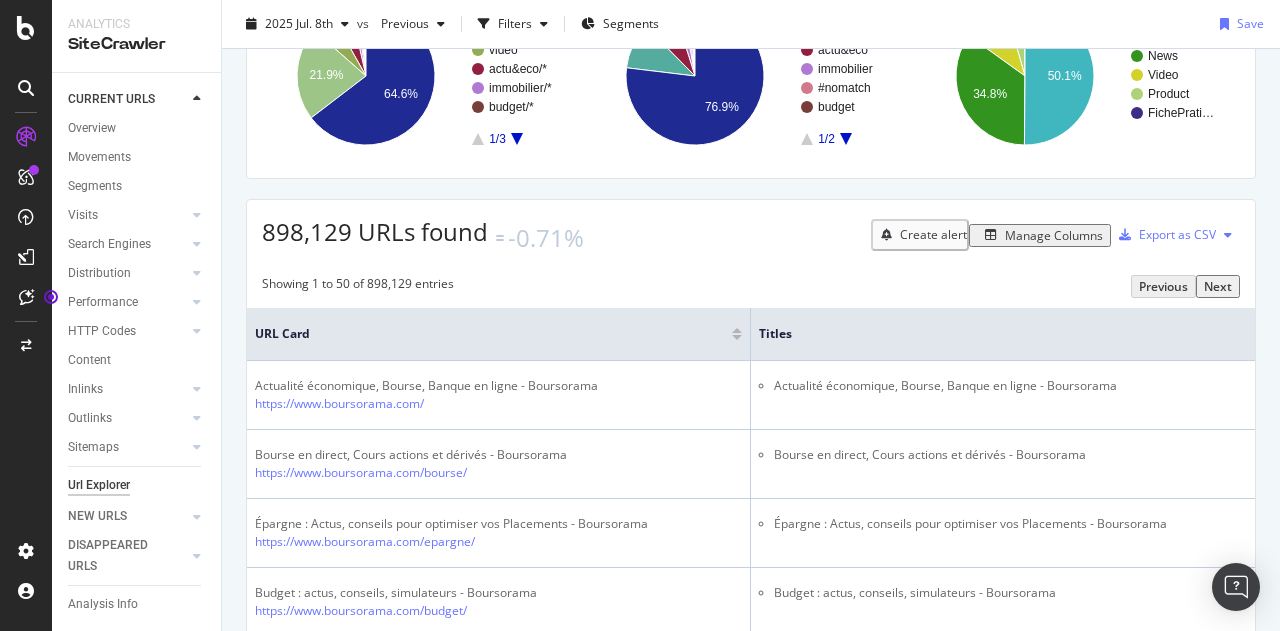 scroll, scrollTop: 183, scrollLeft: 0, axis: vertical 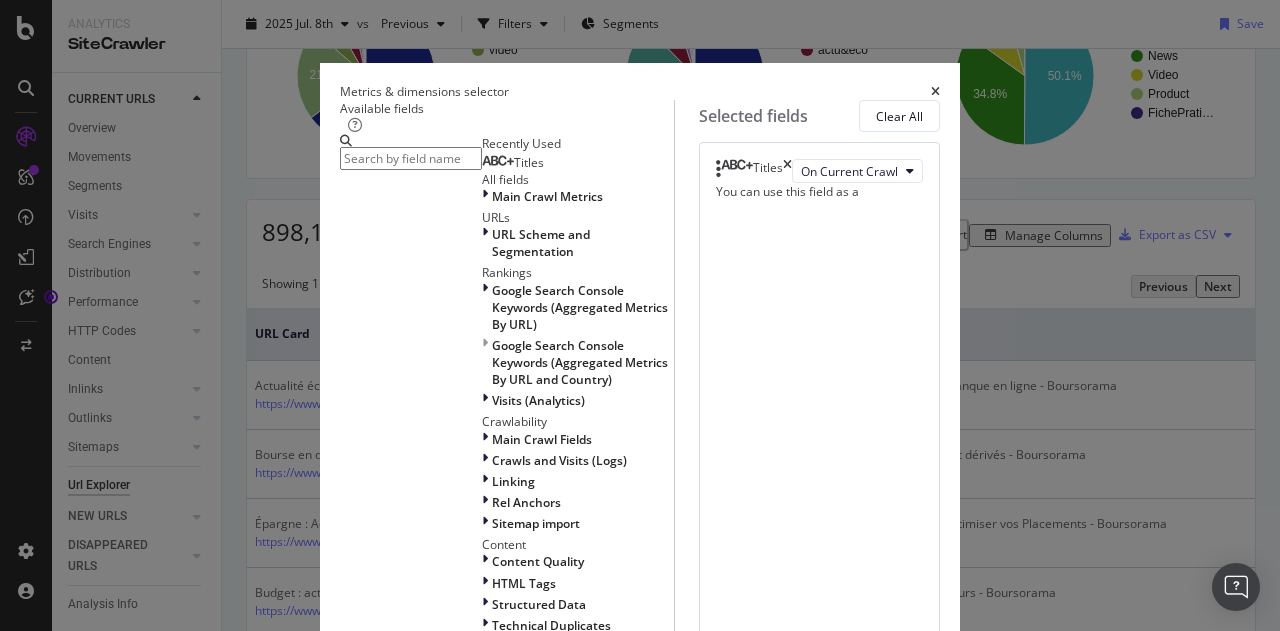 click at bounding box center (411, 158) 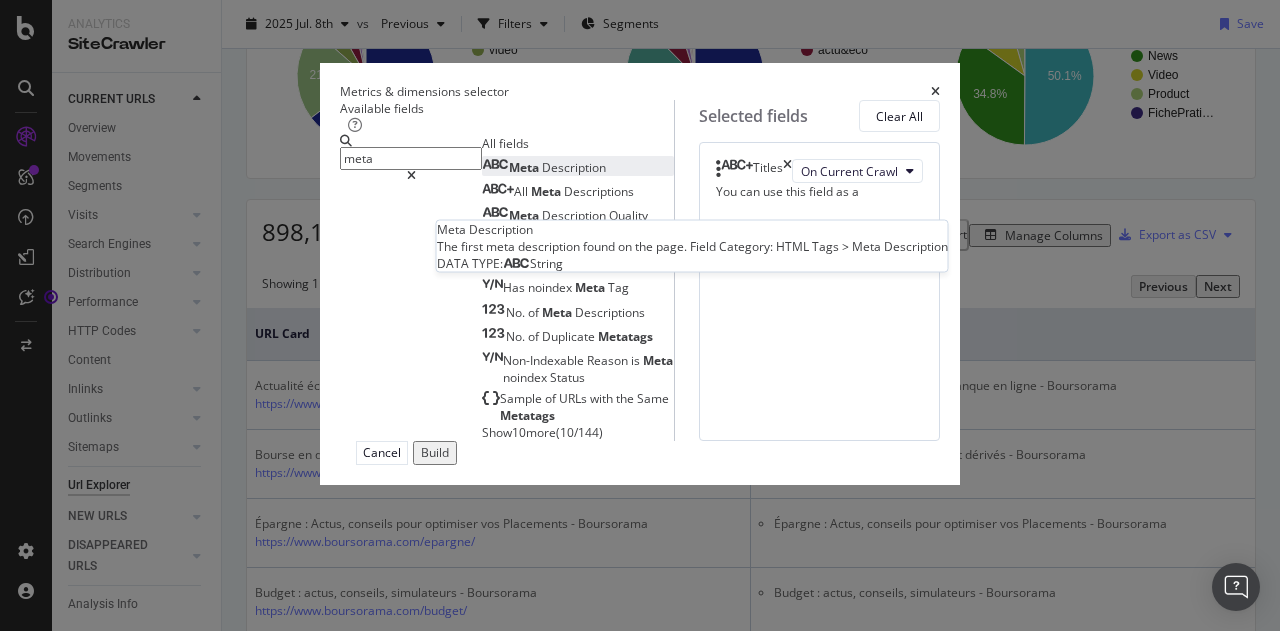 type on "meta" 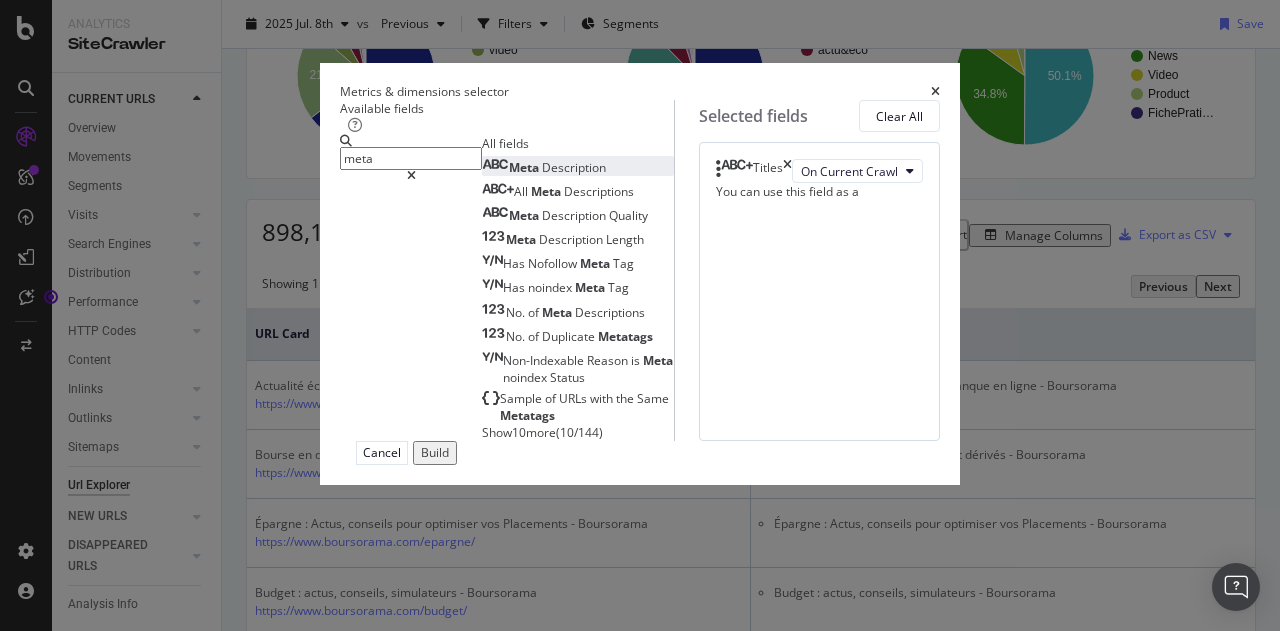click on "Description" at bounding box center (574, 167) 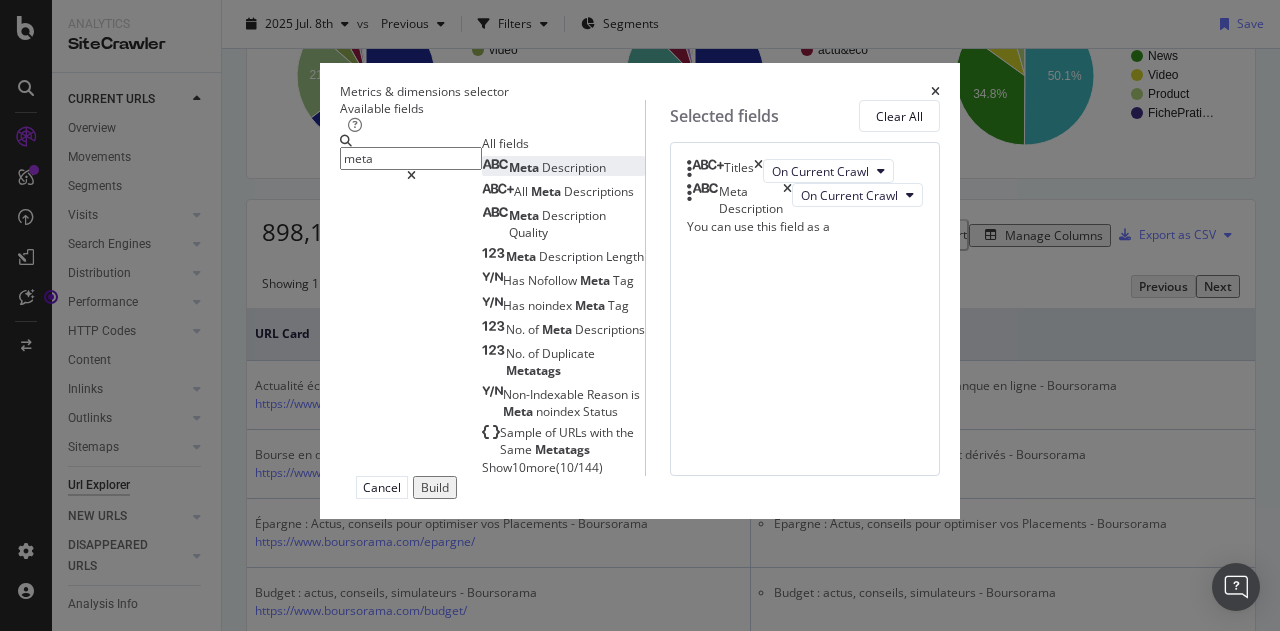 click on "Build" at bounding box center [435, 487] 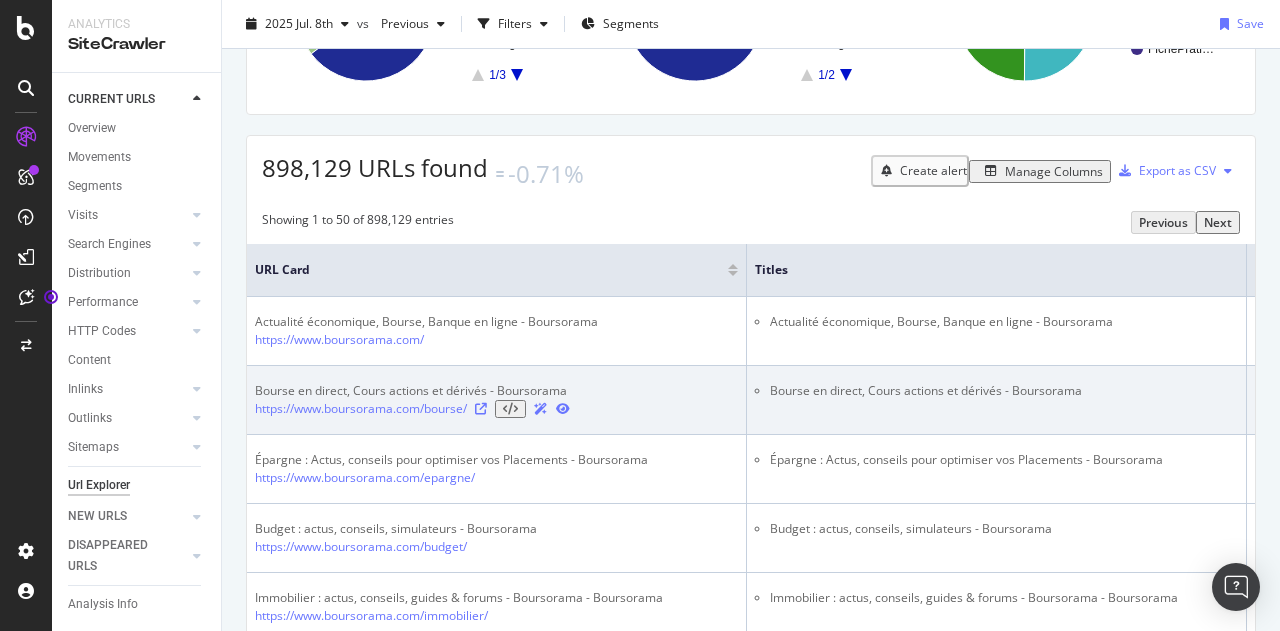 scroll, scrollTop: 248, scrollLeft: 0, axis: vertical 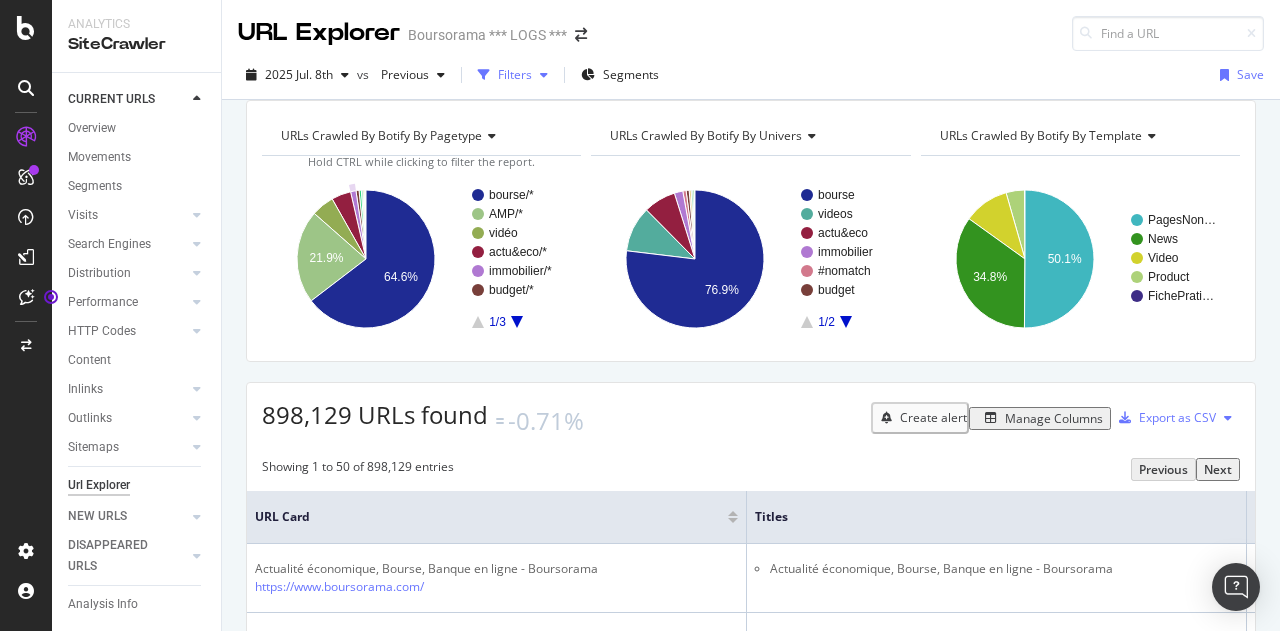 click on "Filters" at bounding box center (513, 75) 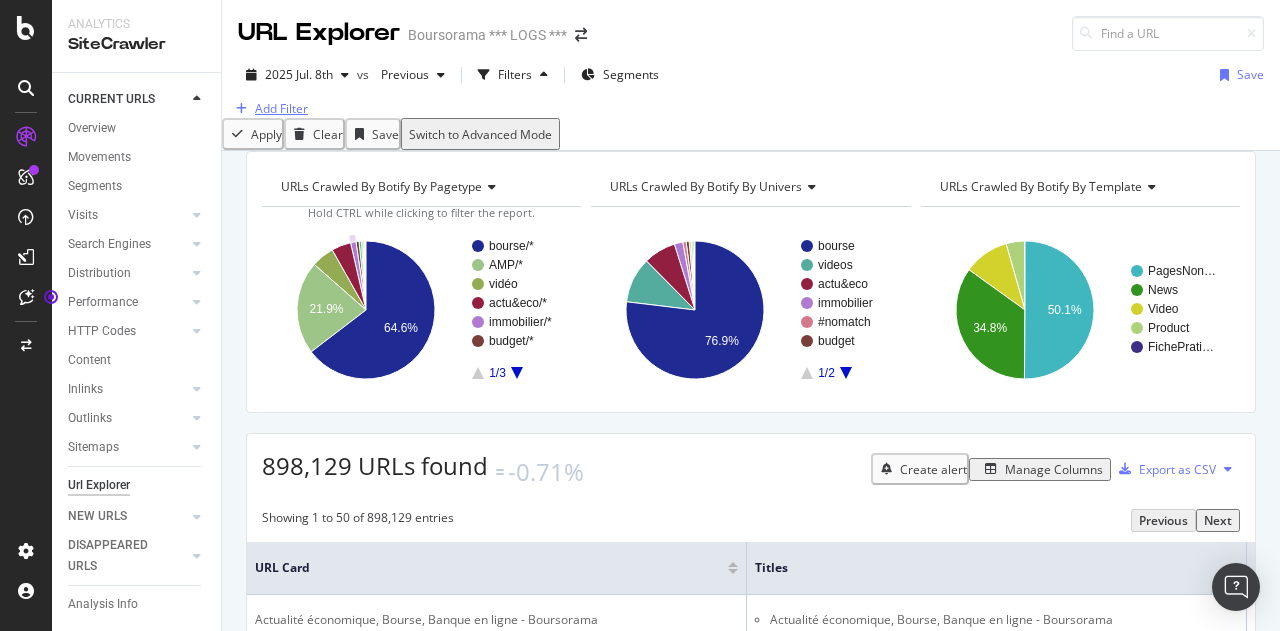 click on "Add Filter" at bounding box center [281, 108] 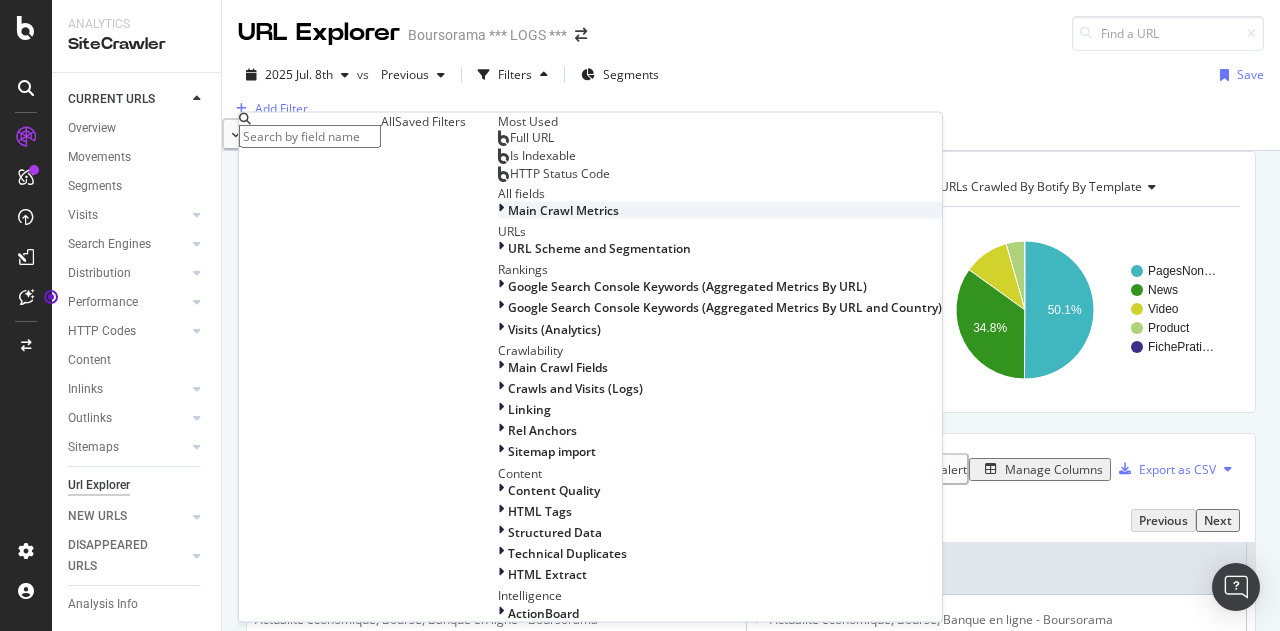 scroll, scrollTop: 0, scrollLeft: 0, axis: both 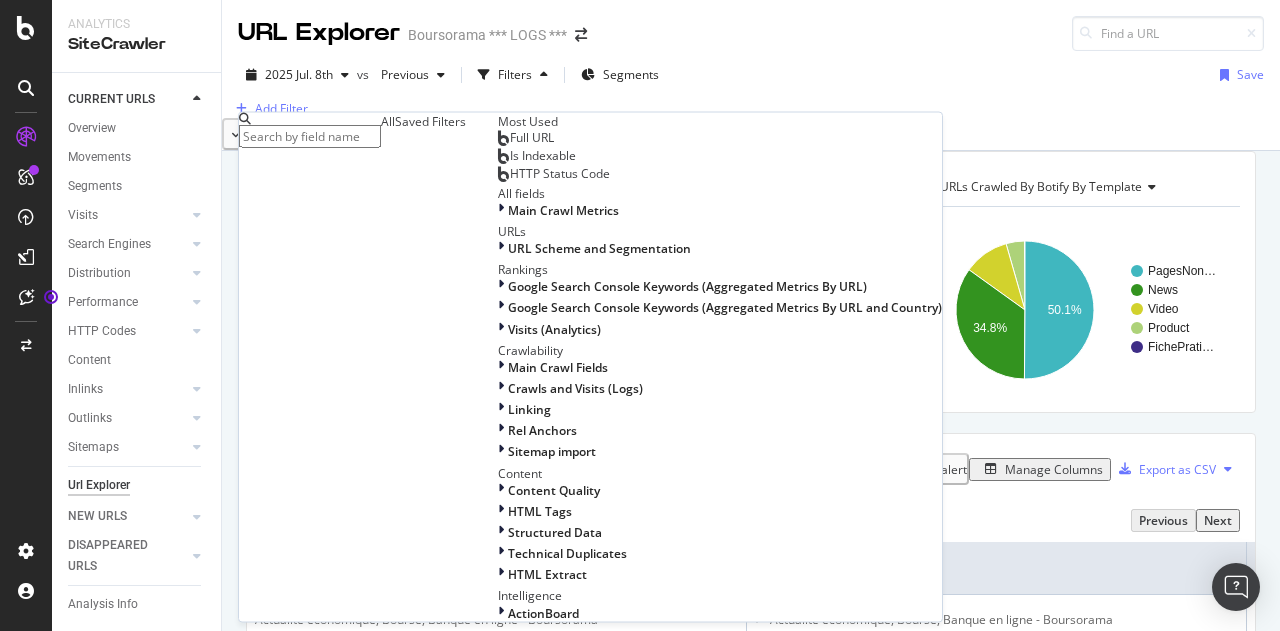 click on "Full URL" at bounding box center [526, 138] 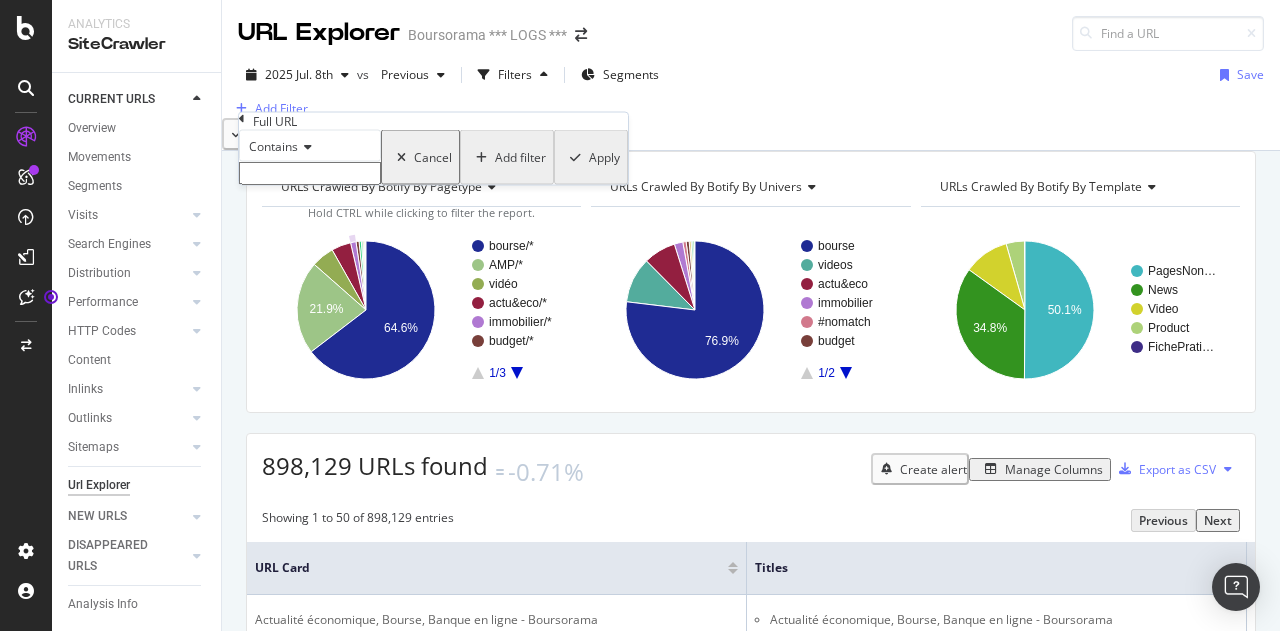 click at bounding box center [305, 147] 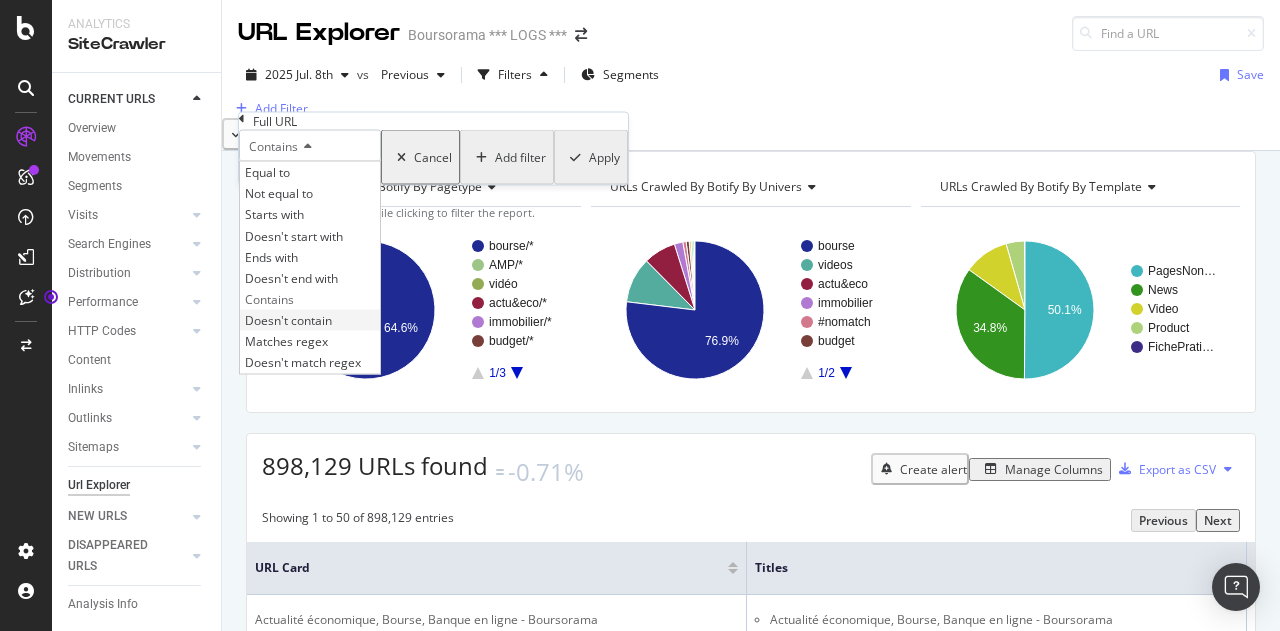 click on "Doesn't contain" at bounding box center (288, 320) 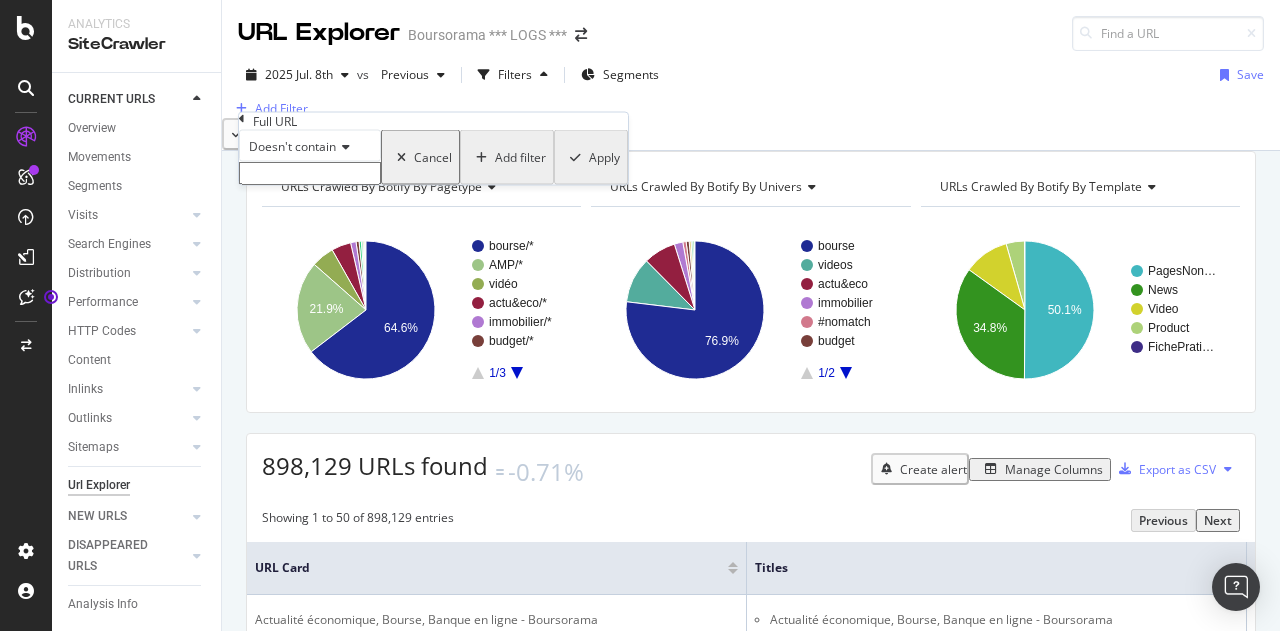 click at bounding box center (310, 173) 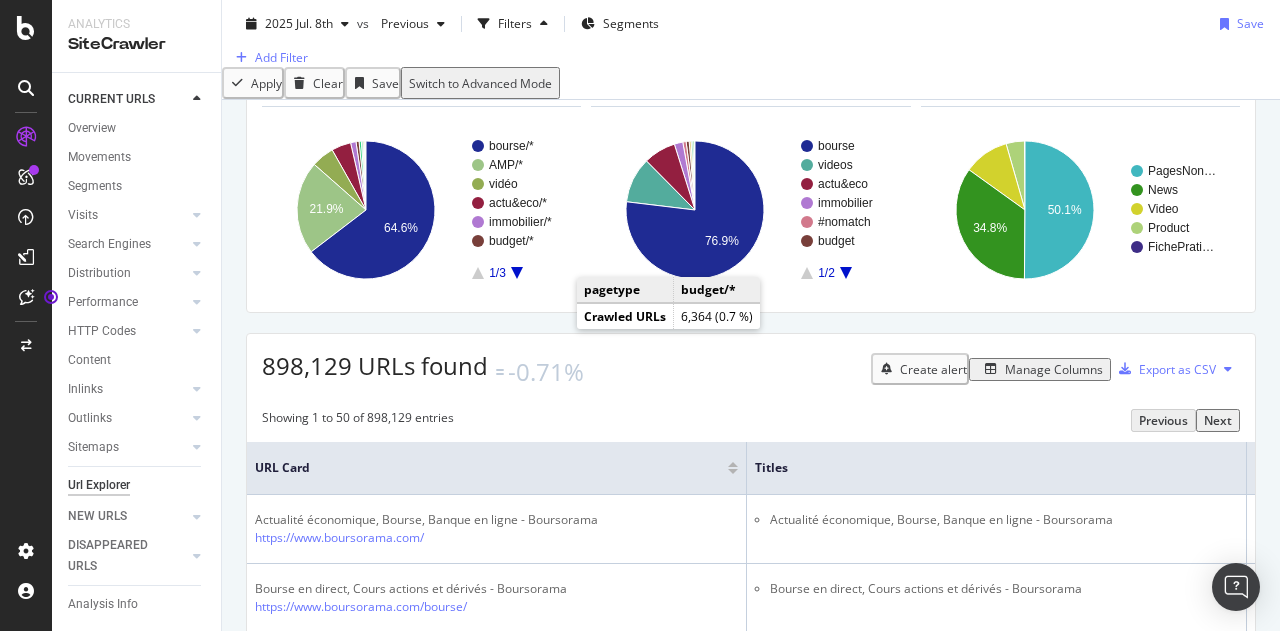 scroll, scrollTop: 0, scrollLeft: 0, axis: both 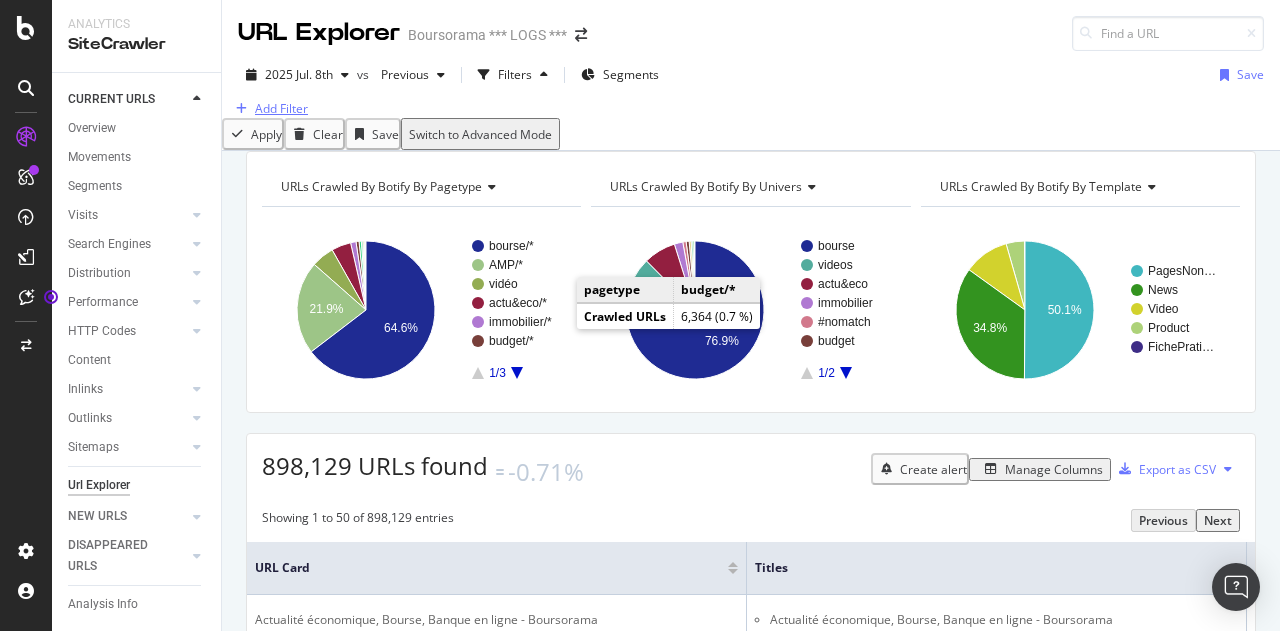 click on "Add Filter" at bounding box center (281, 108) 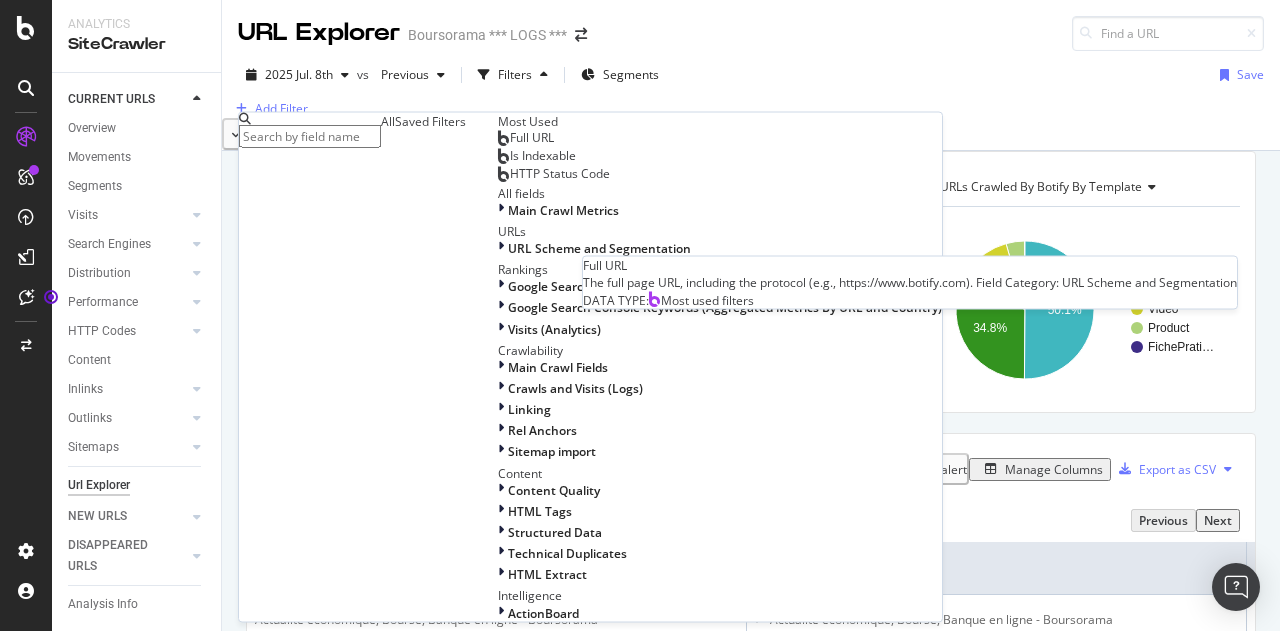 click on "Full URL" at bounding box center (532, 137) 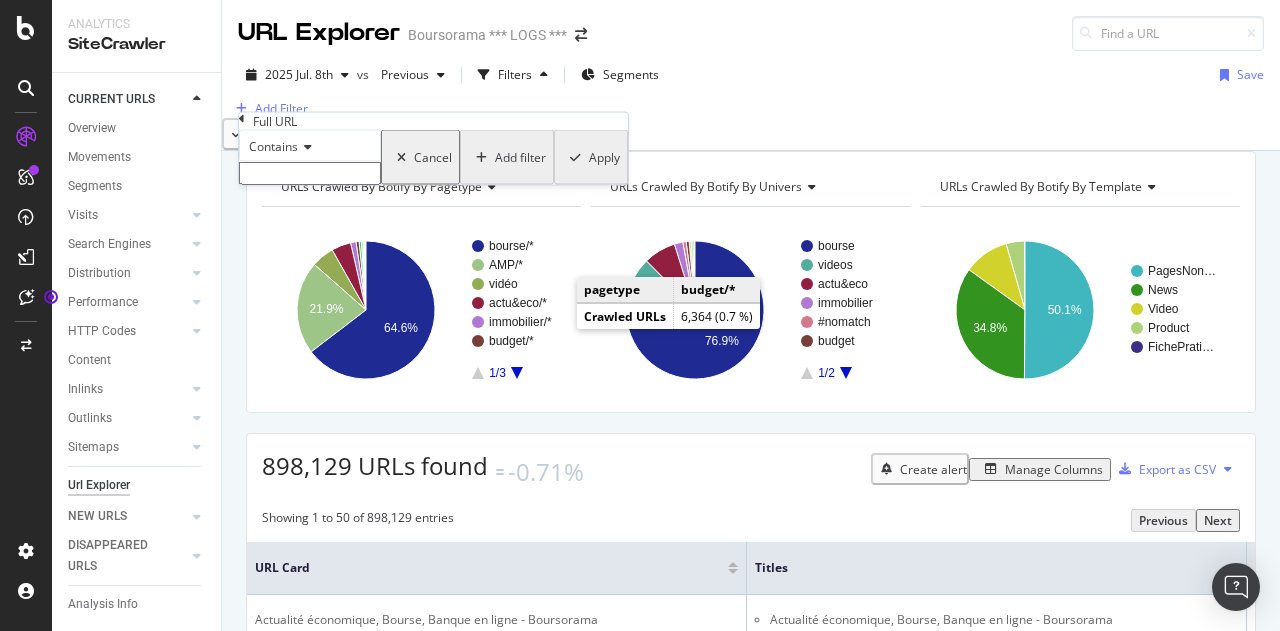 click at bounding box center [310, 173] 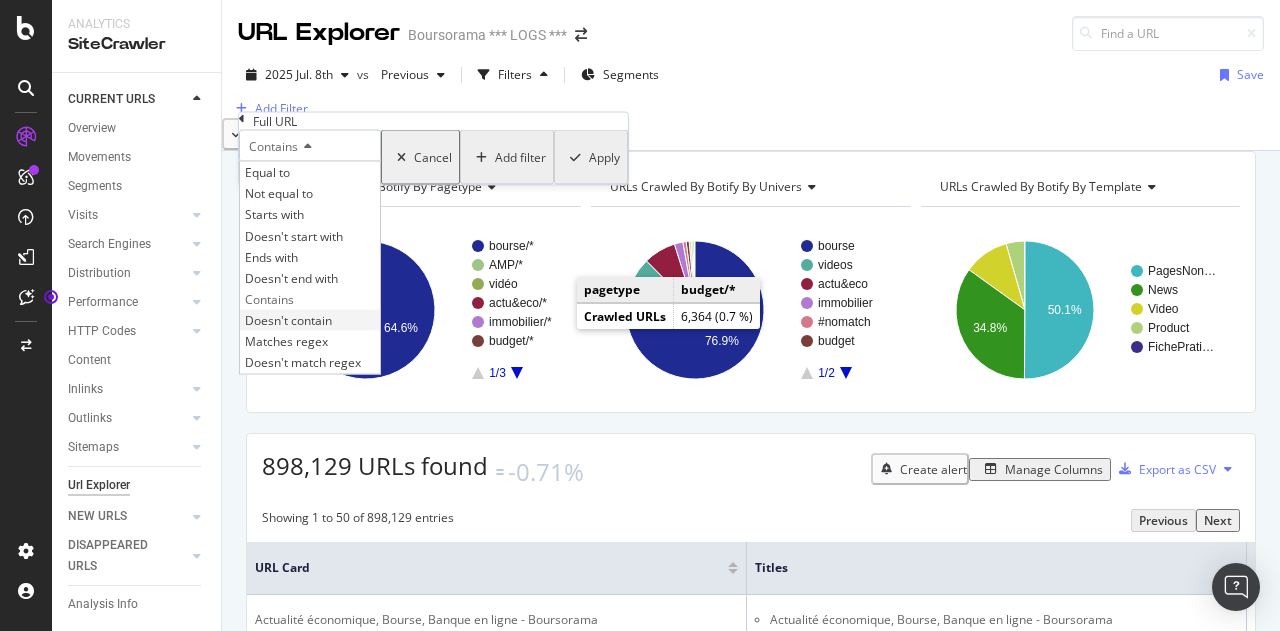 click on "Doesn't contain" at bounding box center (288, 320) 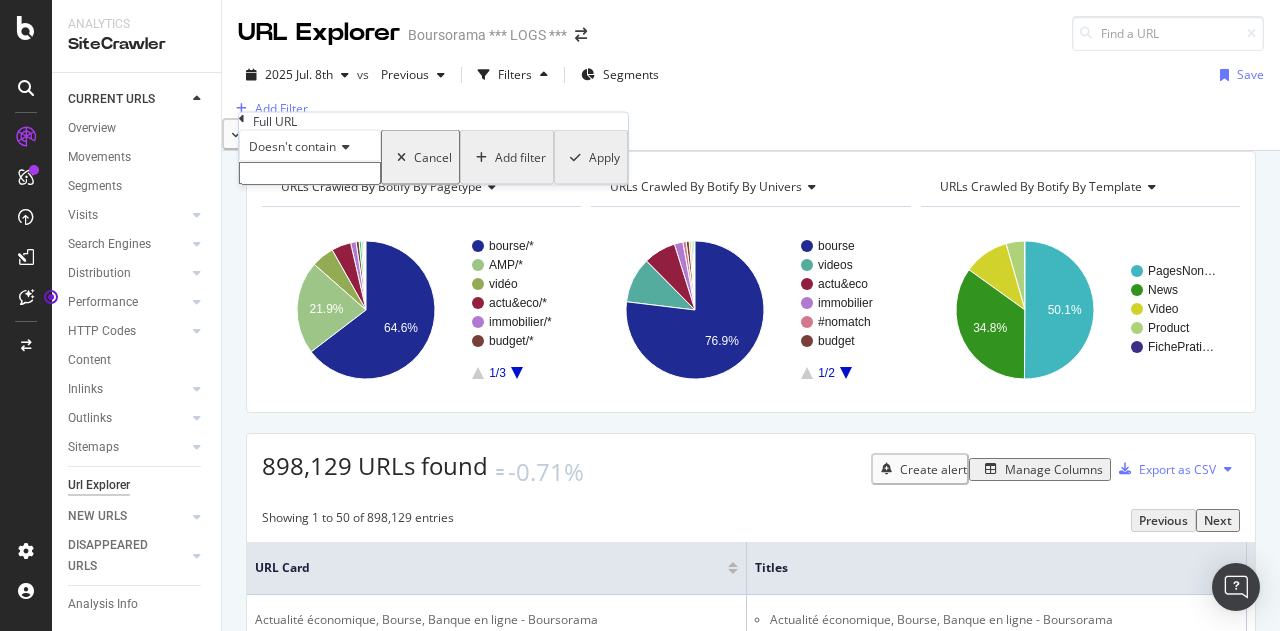 click at bounding box center [310, 173] 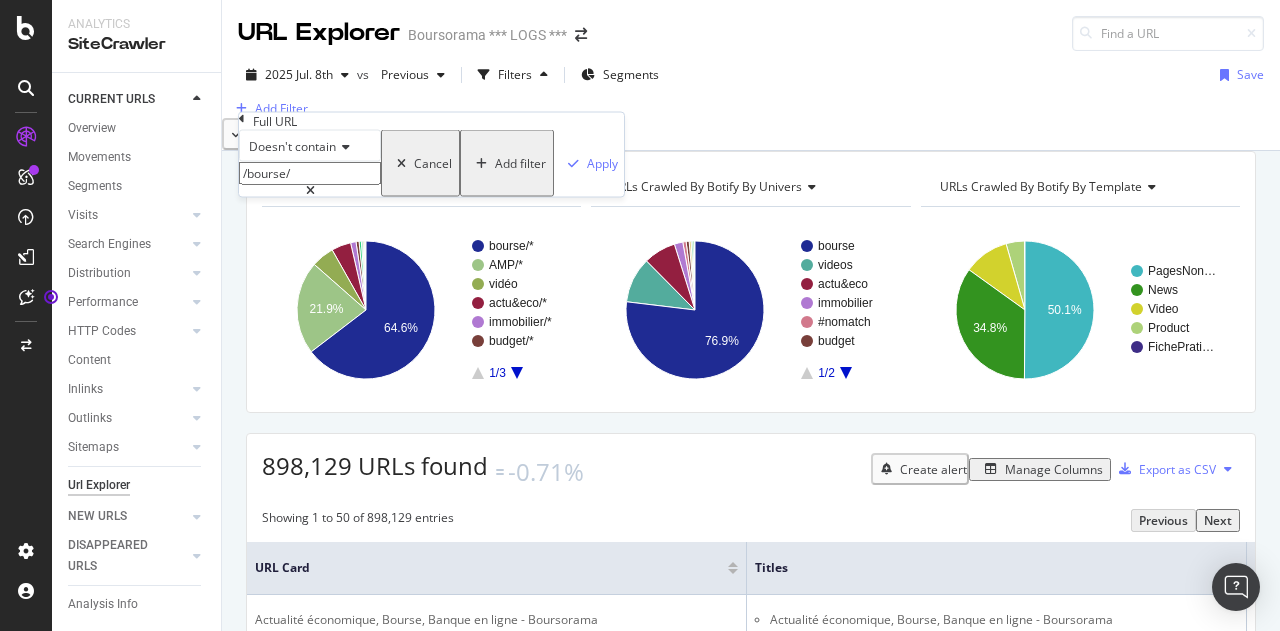 type on "/bourse/" 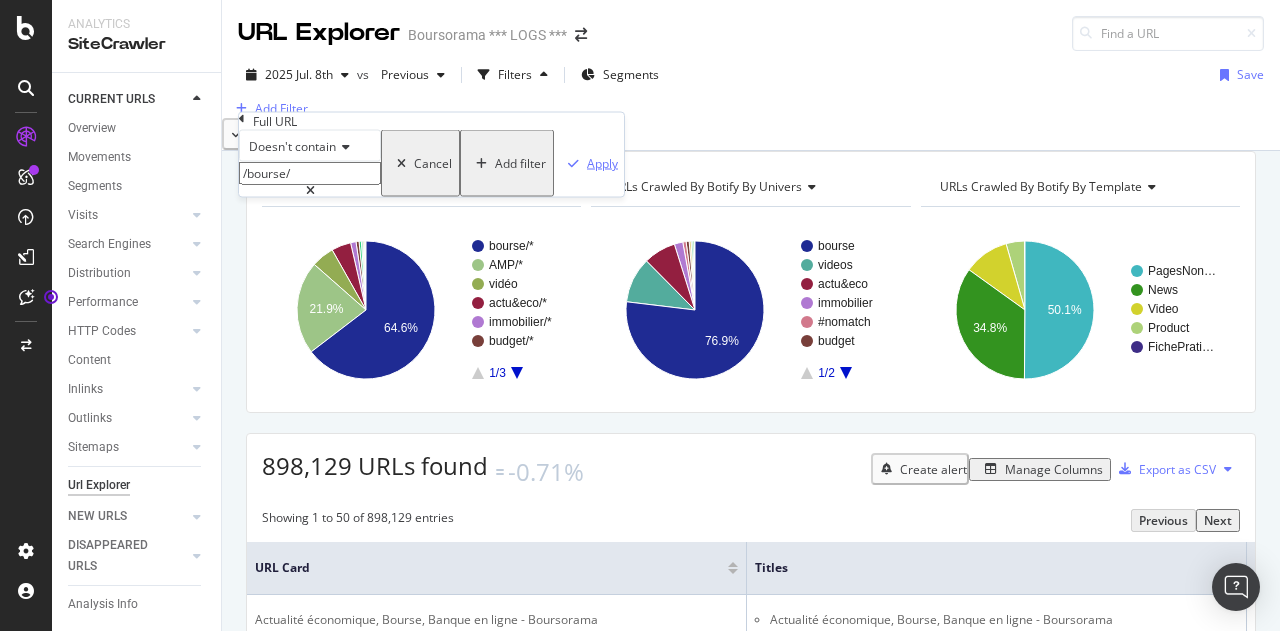click on "Apply" at bounding box center (602, 163) 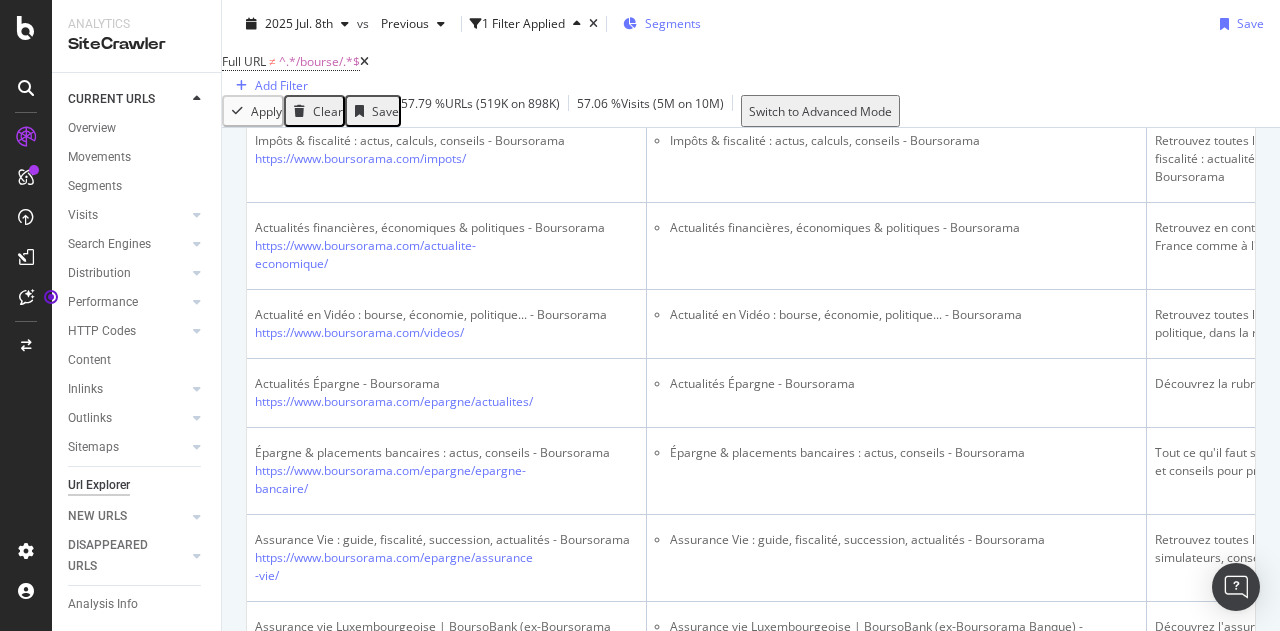 scroll, scrollTop: 717, scrollLeft: 0, axis: vertical 